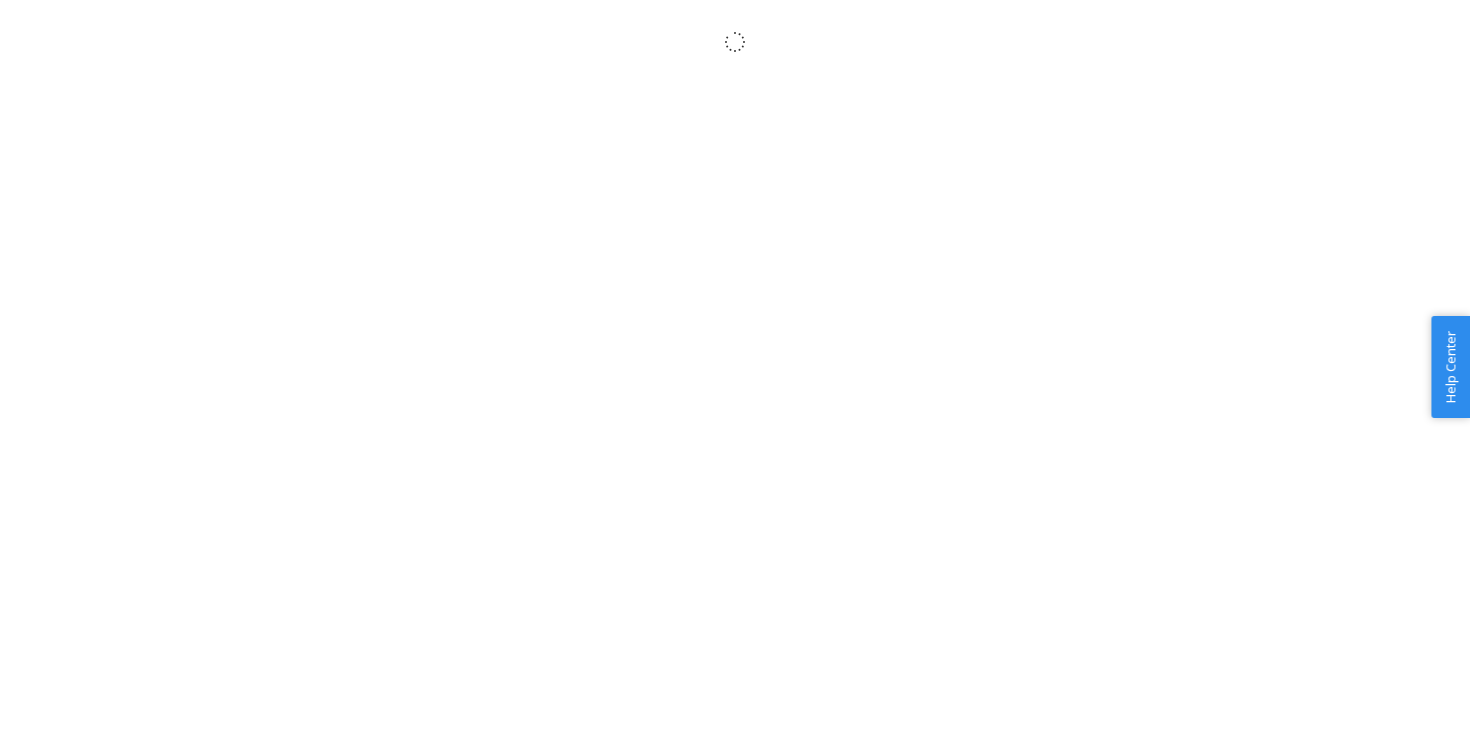 scroll, scrollTop: 0, scrollLeft: 0, axis: both 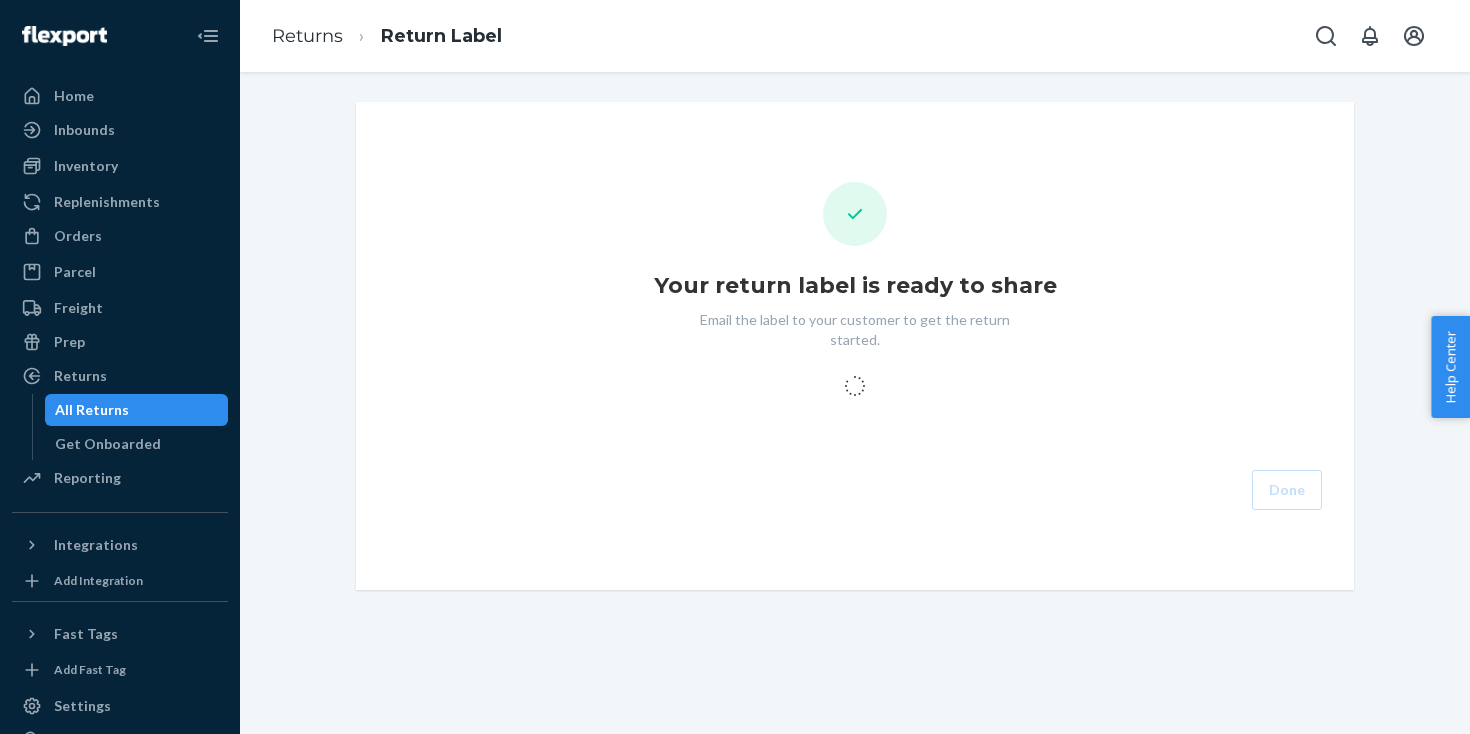 drag, startPoint x: 120, startPoint y: 419, endPoint x: 146, endPoint y: 415, distance: 26.305893 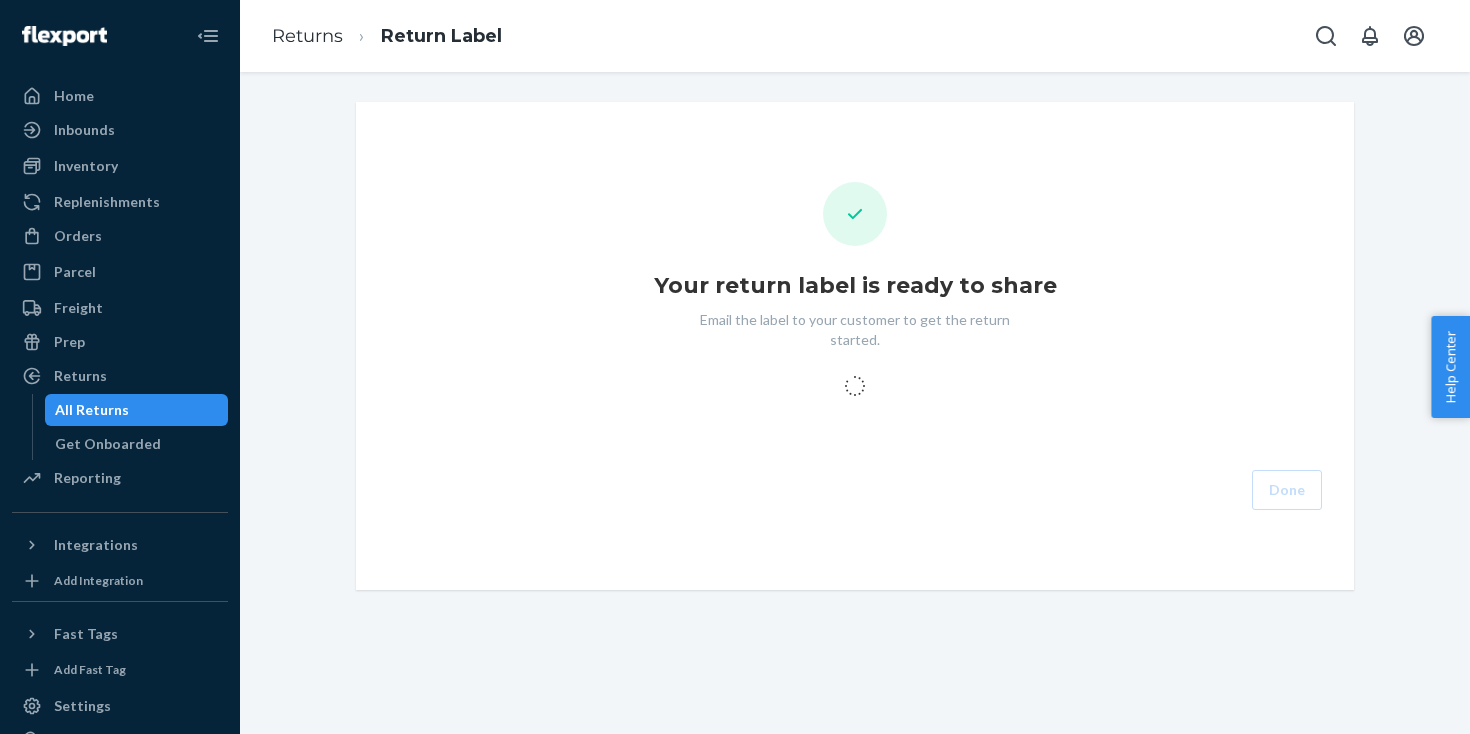click on "All Returns" at bounding box center (92, 410) 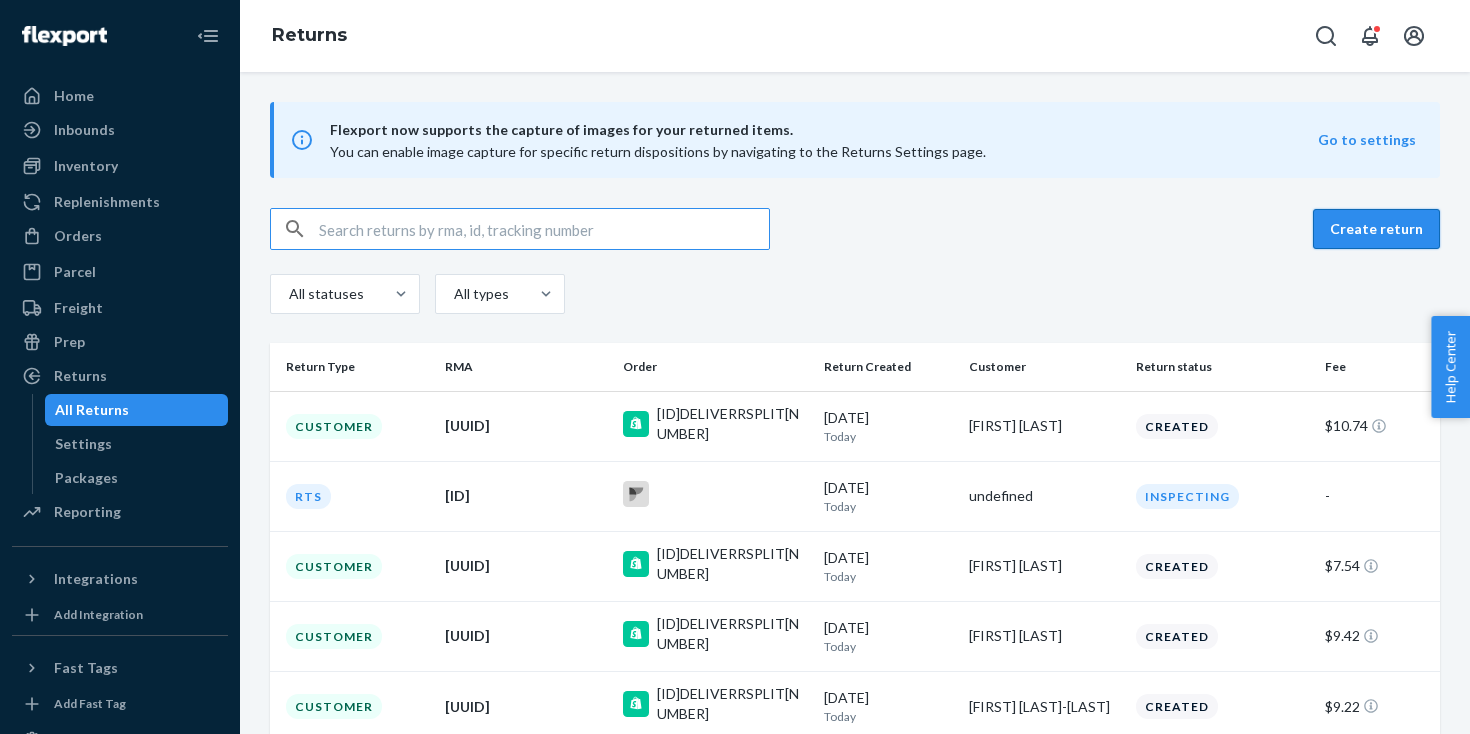 click on "Create return" at bounding box center (1376, 229) 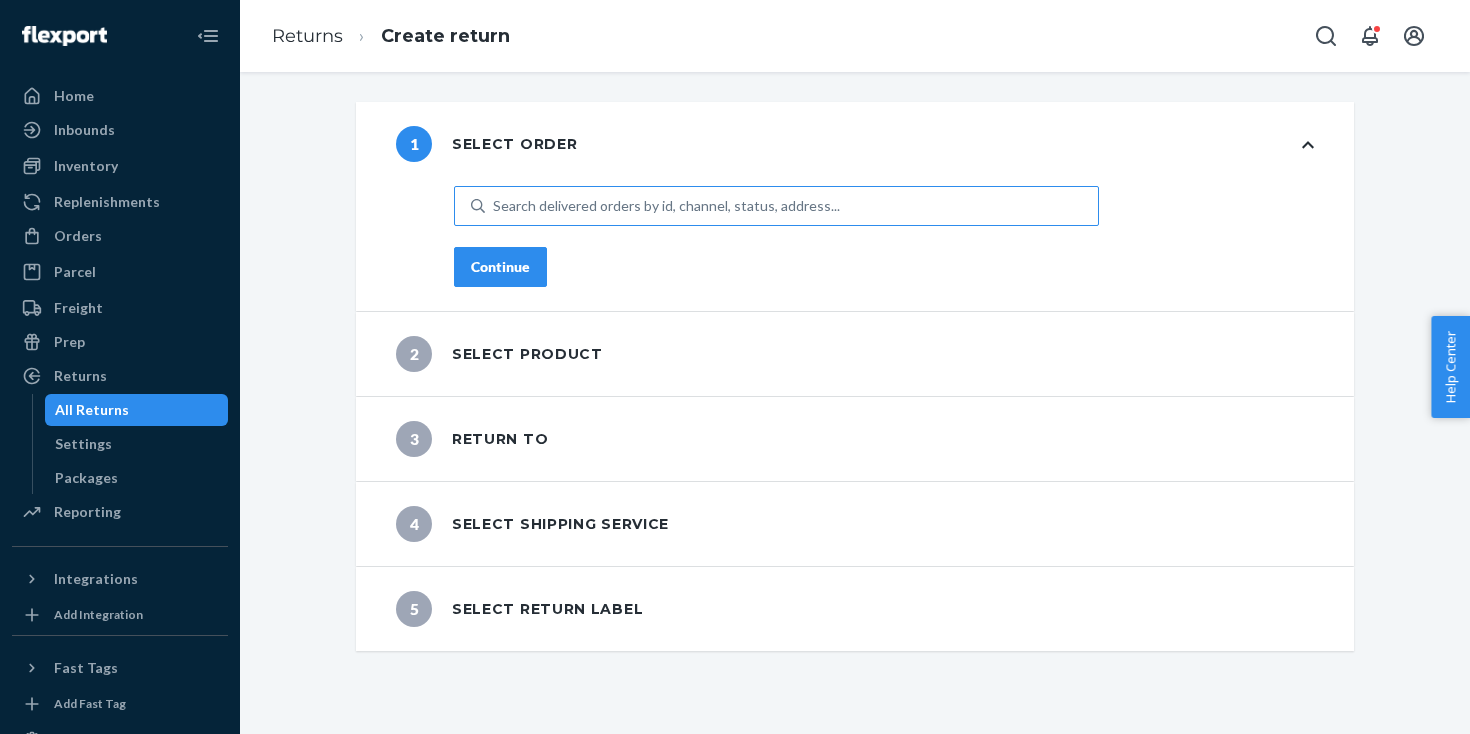 click on "Search delivered orders by id, channel, status, address..." at bounding box center (666, 206) 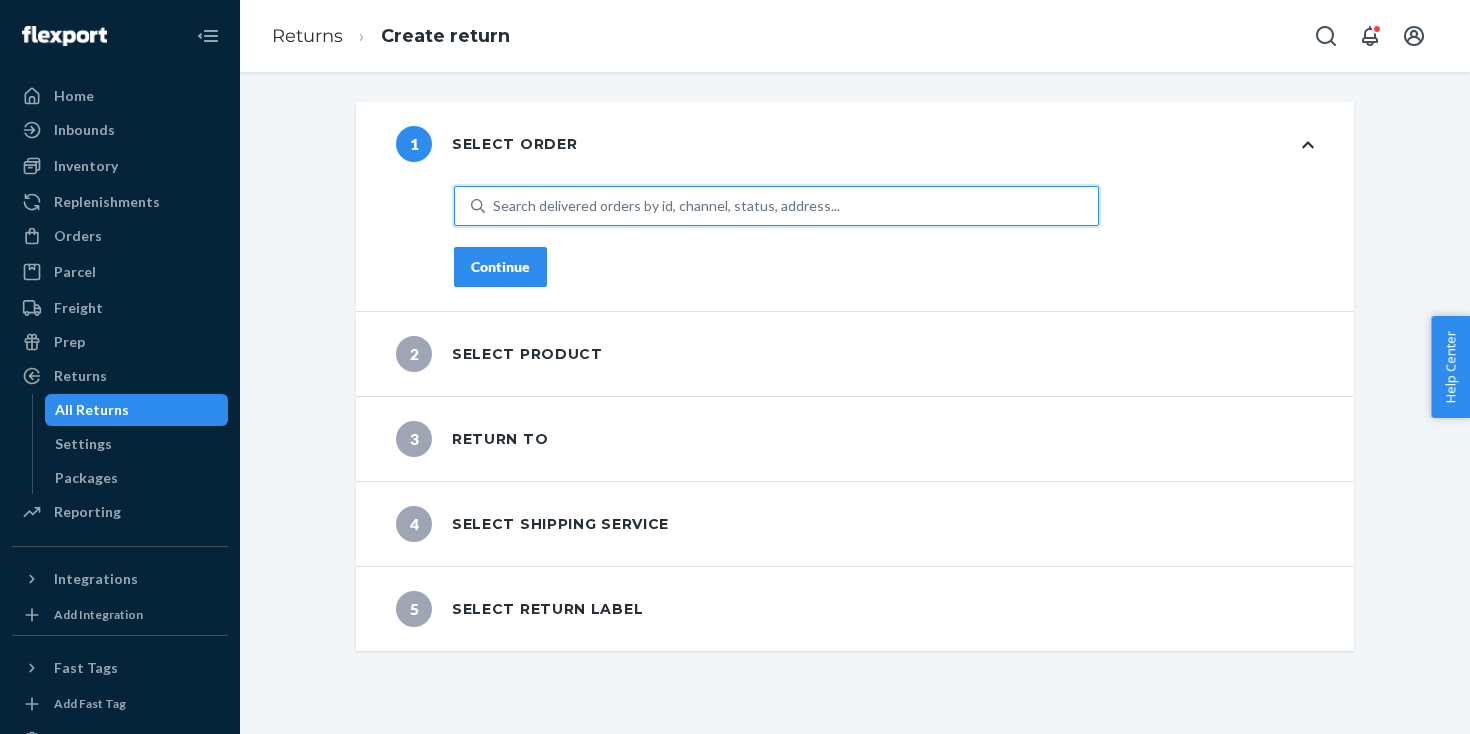 paste on "US25308772" 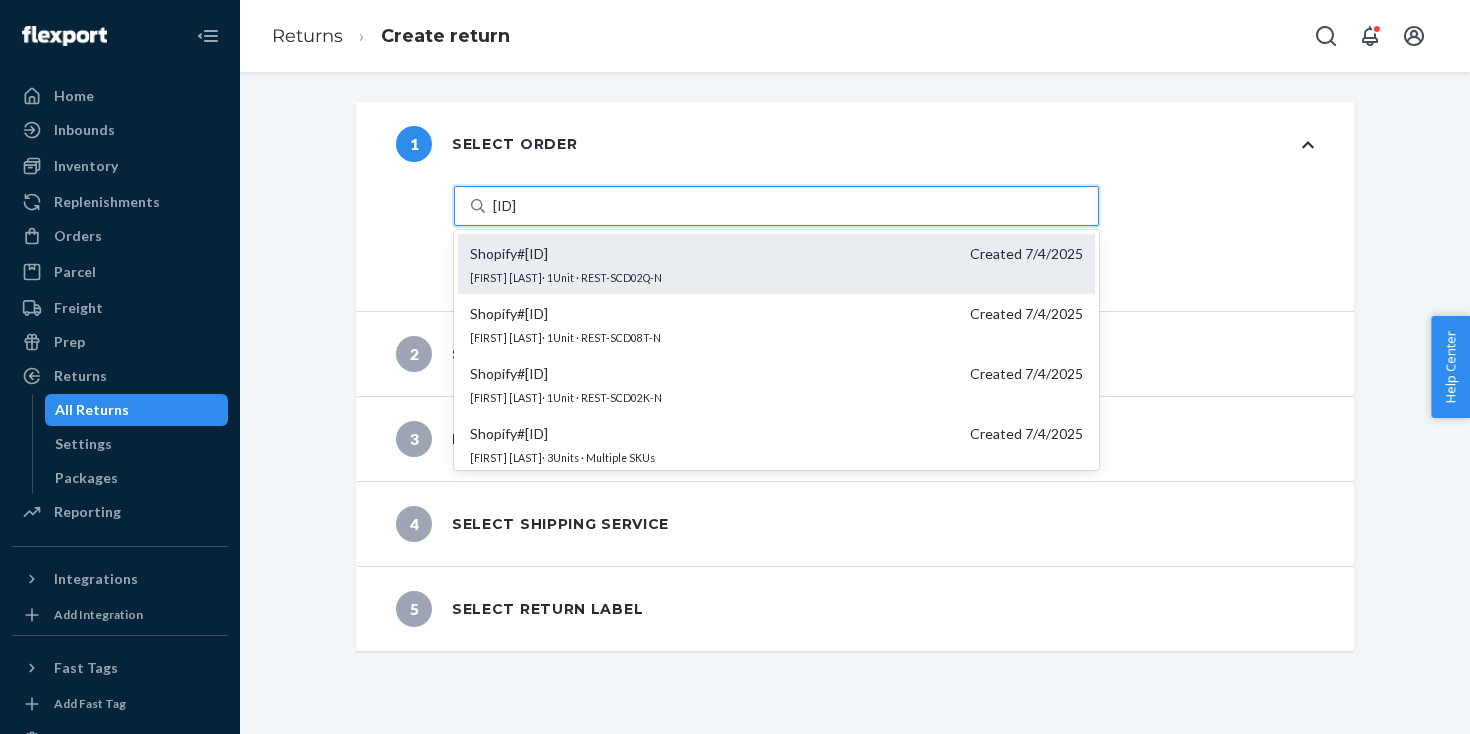 click on "Shopify  # #US25308772" at bounding box center [509, 254] 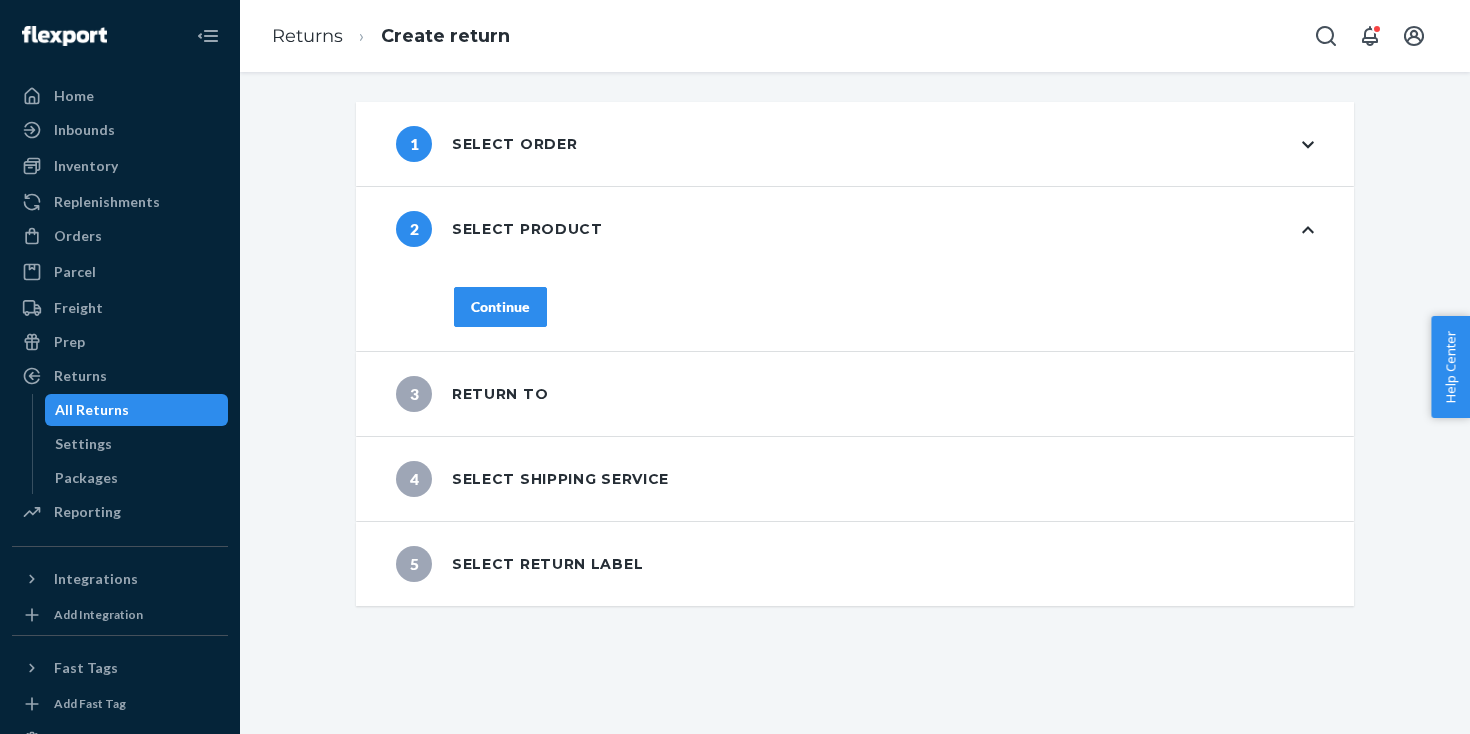 click on "Continue" at bounding box center [500, 307] 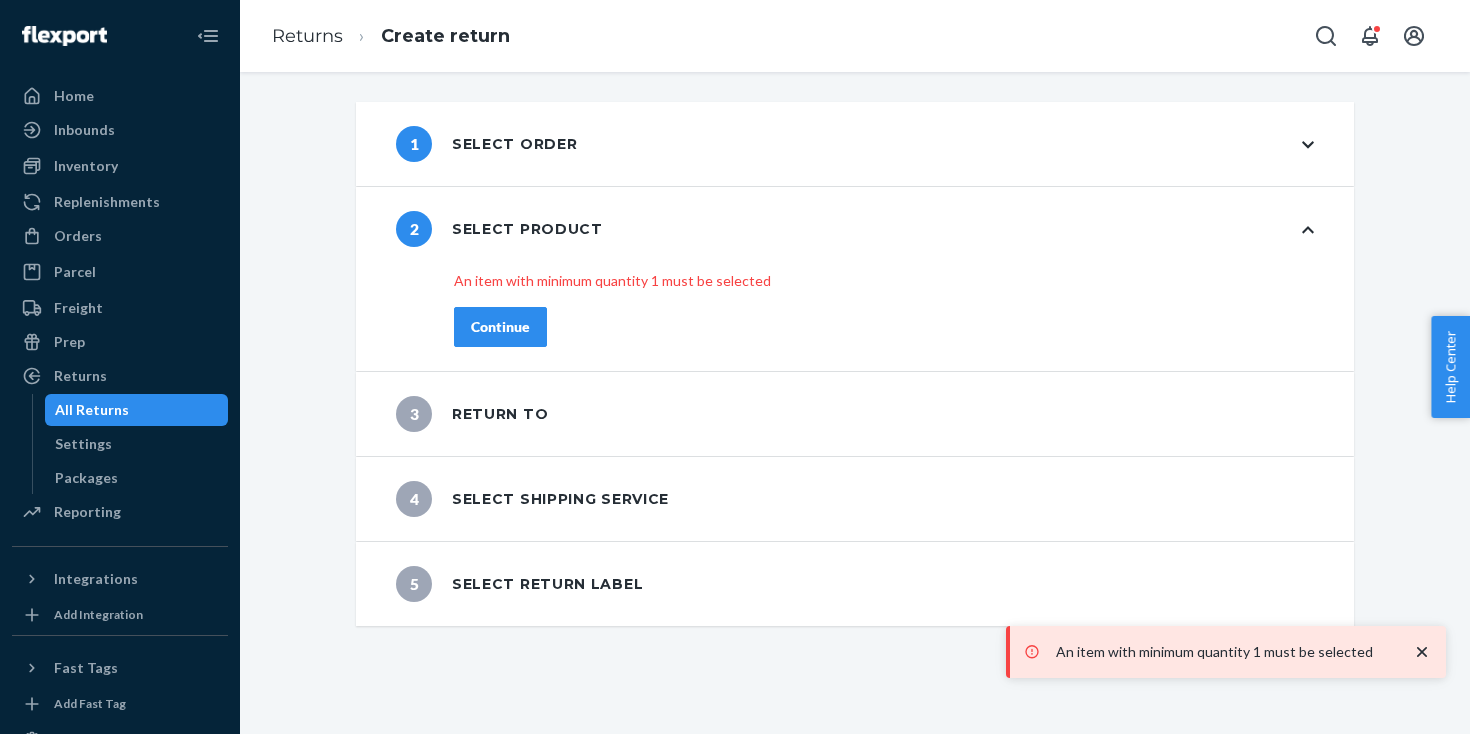 click on "Continue" at bounding box center (500, 327) 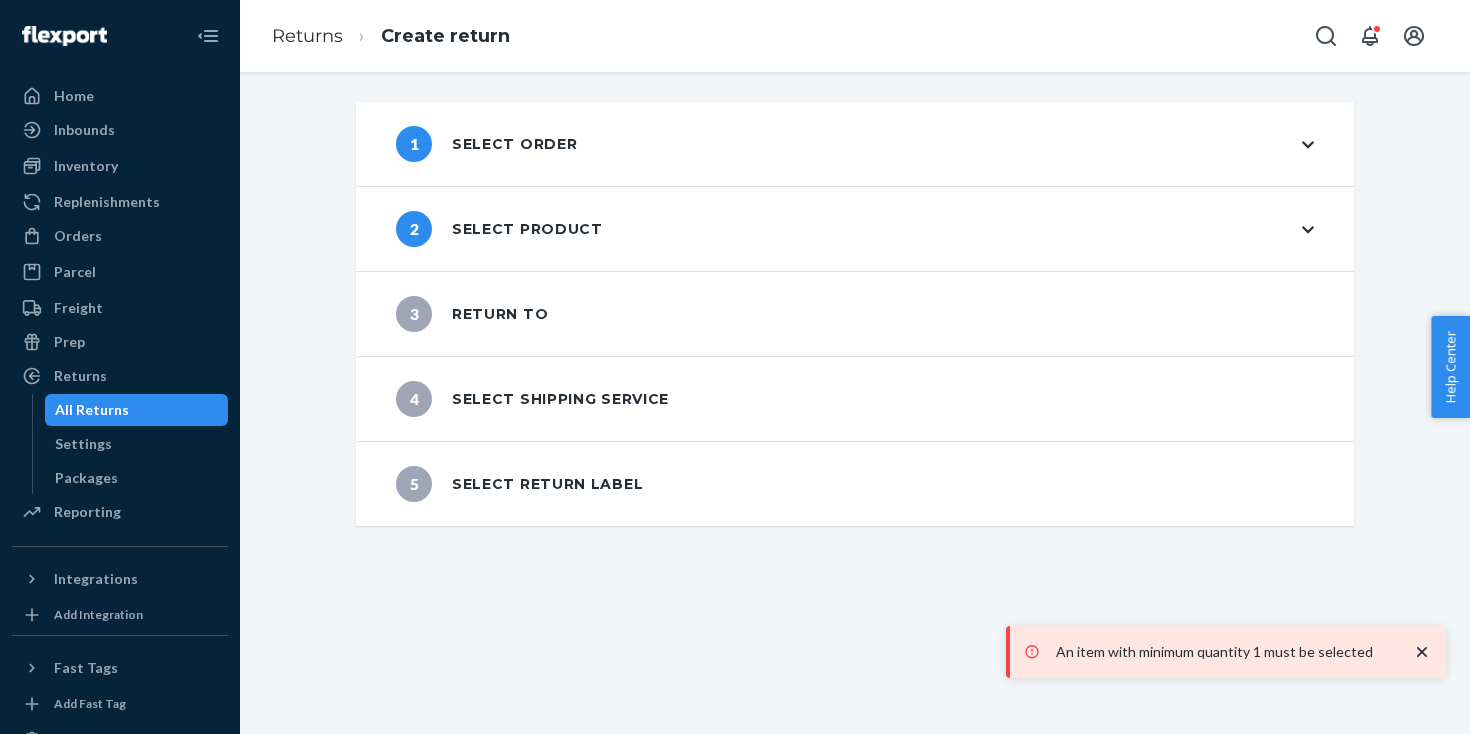 click on "2 Select product" at bounding box center (499, 229) 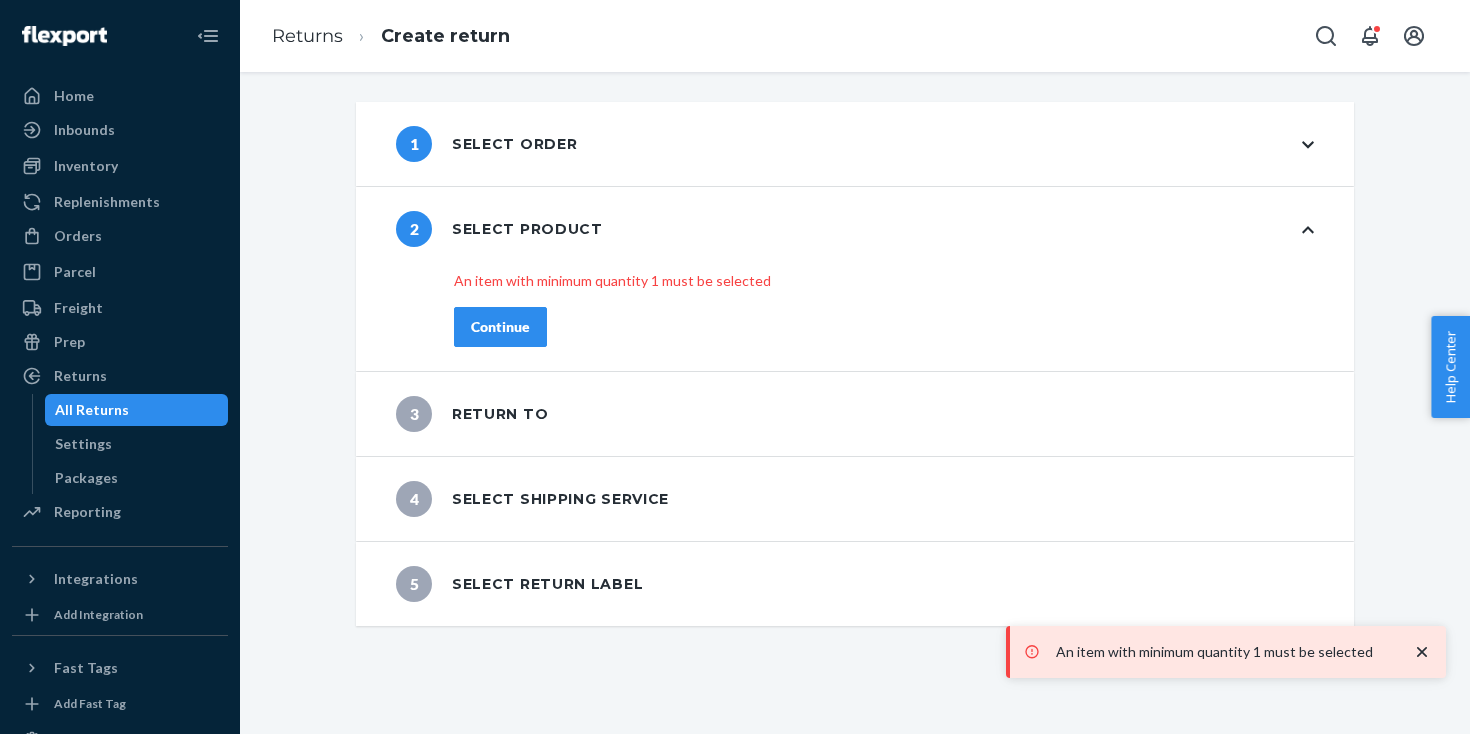 click on "Continue" at bounding box center [500, 327] 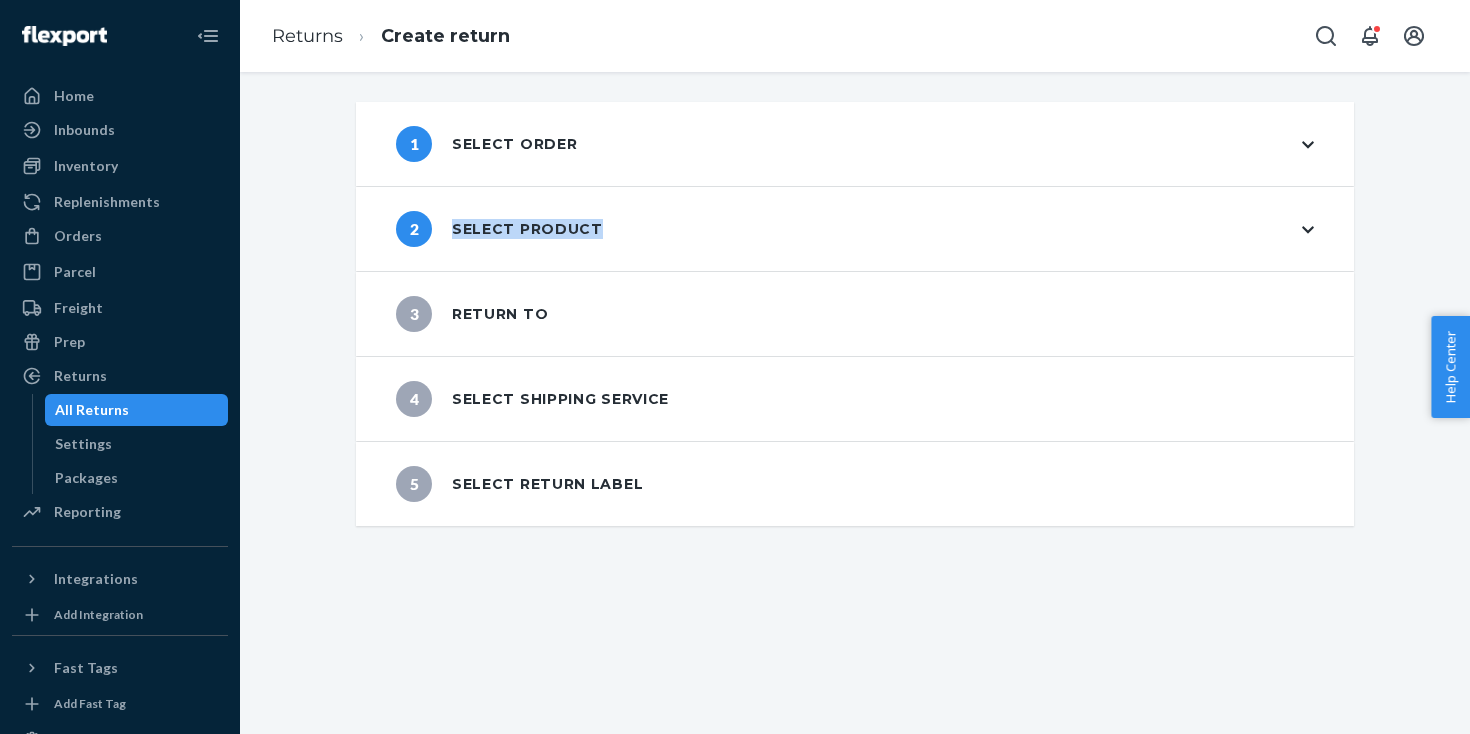 drag, startPoint x: 404, startPoint y: 246, endPoint x: 443, endPoint y: 248, distance: 39.051247 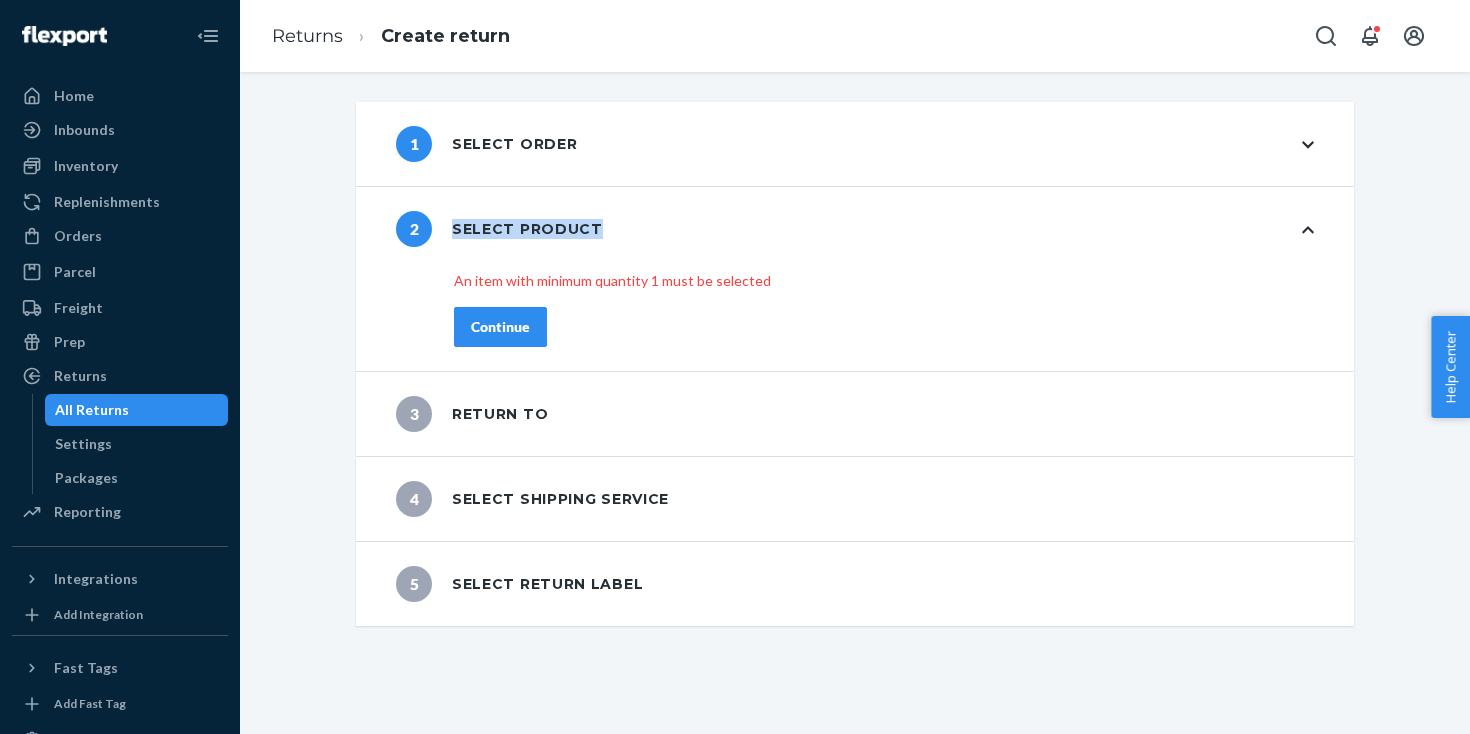click on "Continue" at bounding box center (500, 327) 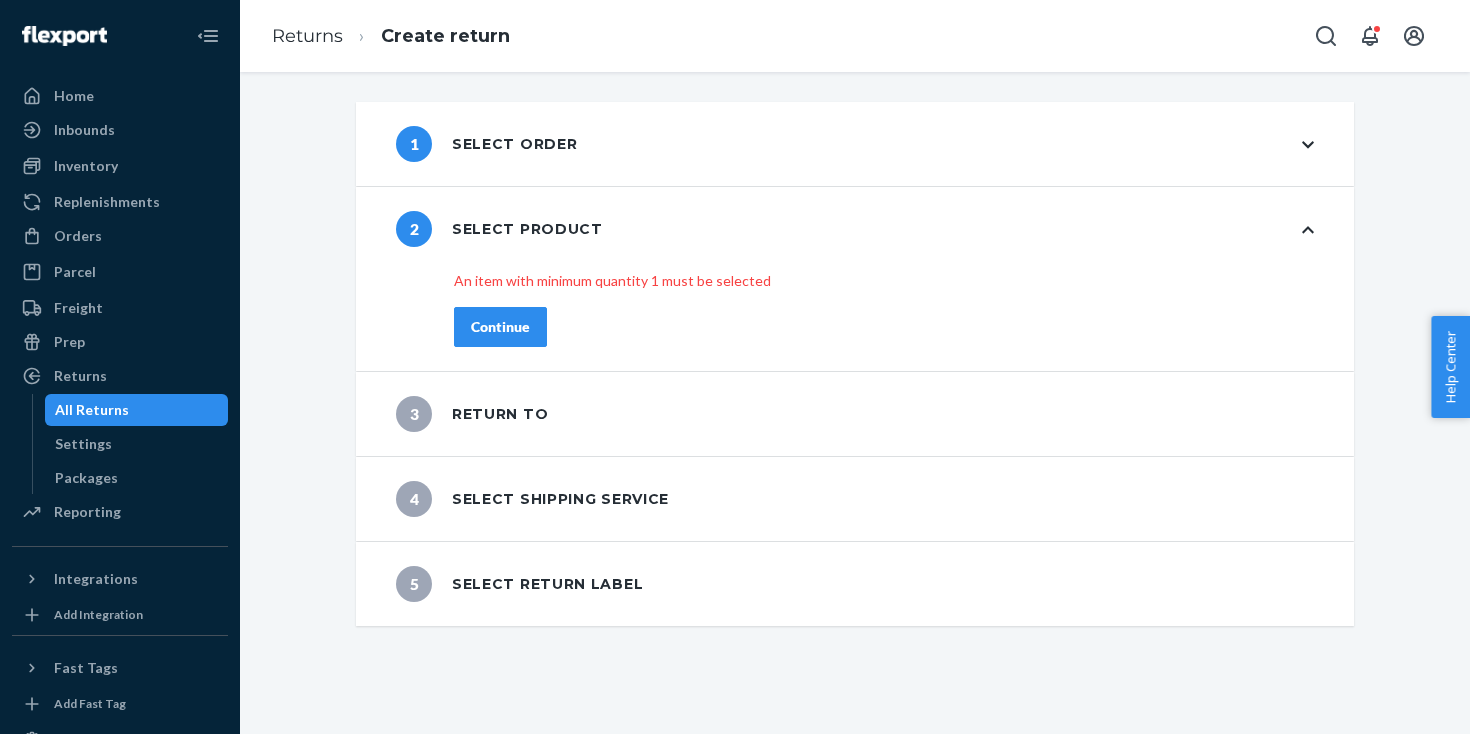 click on "1 Select order" at bounding box center [486, 144] 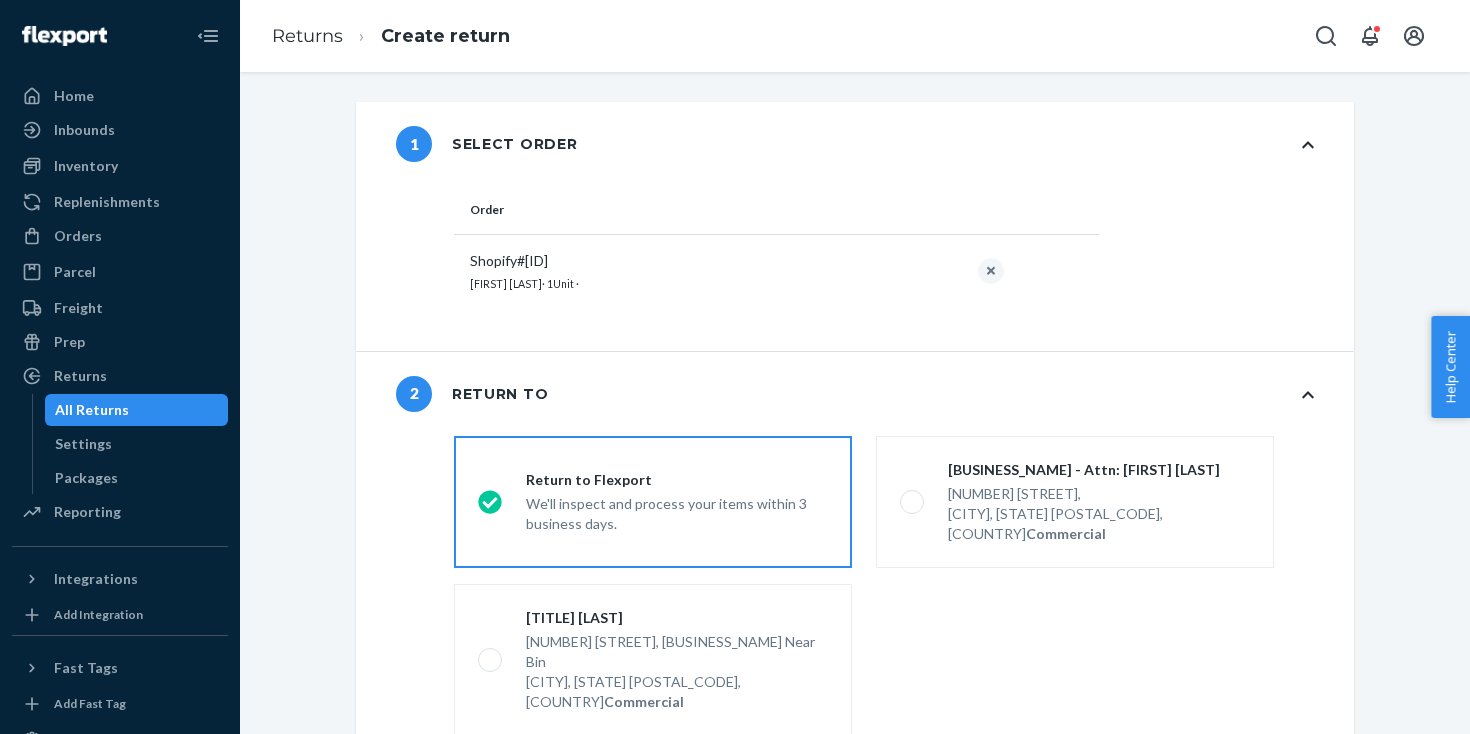 scroll, scrollTop: 191, scrollLeft: 0, axis: vertical 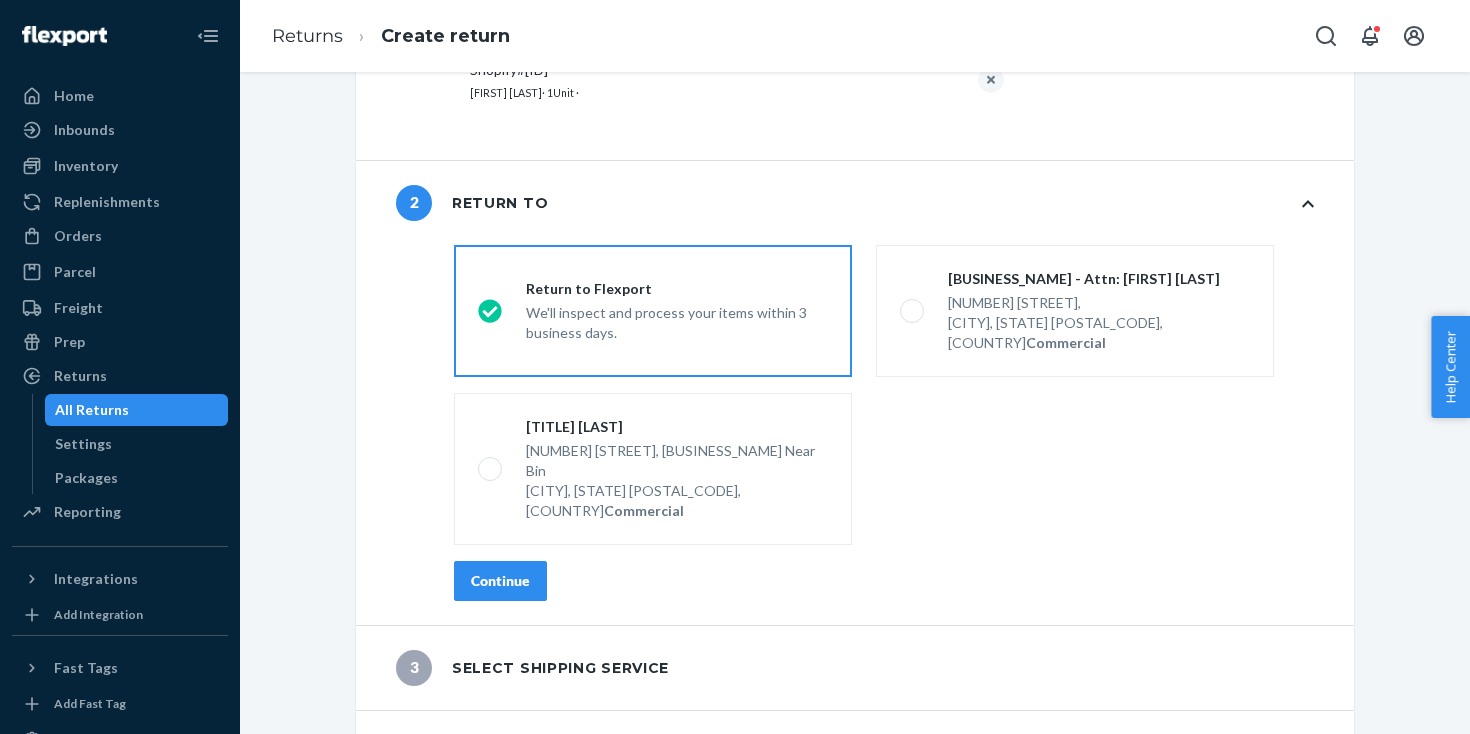 click on "Continue" at bounding box center (500, 581) 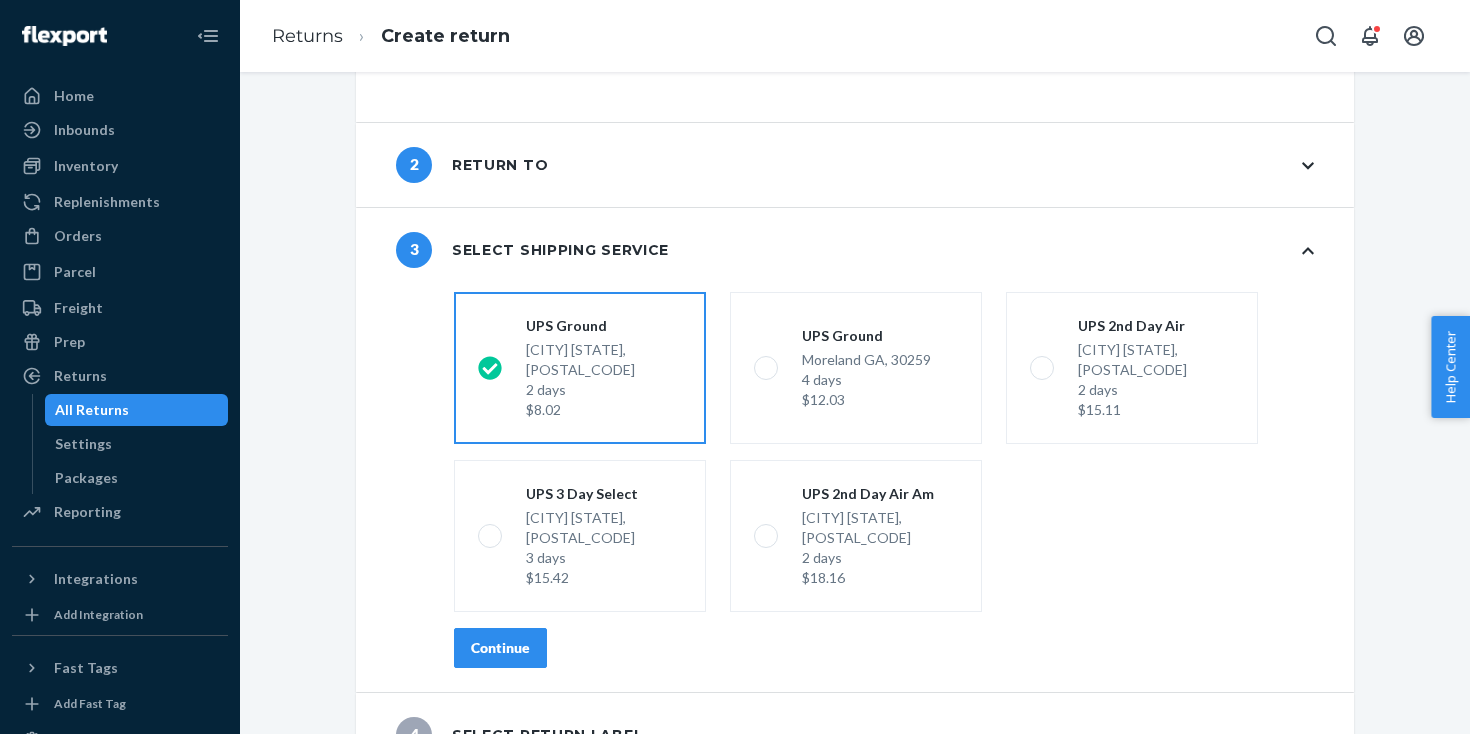 scroll, scrollTop: 231, scrollLeft: 0, axis: vertical 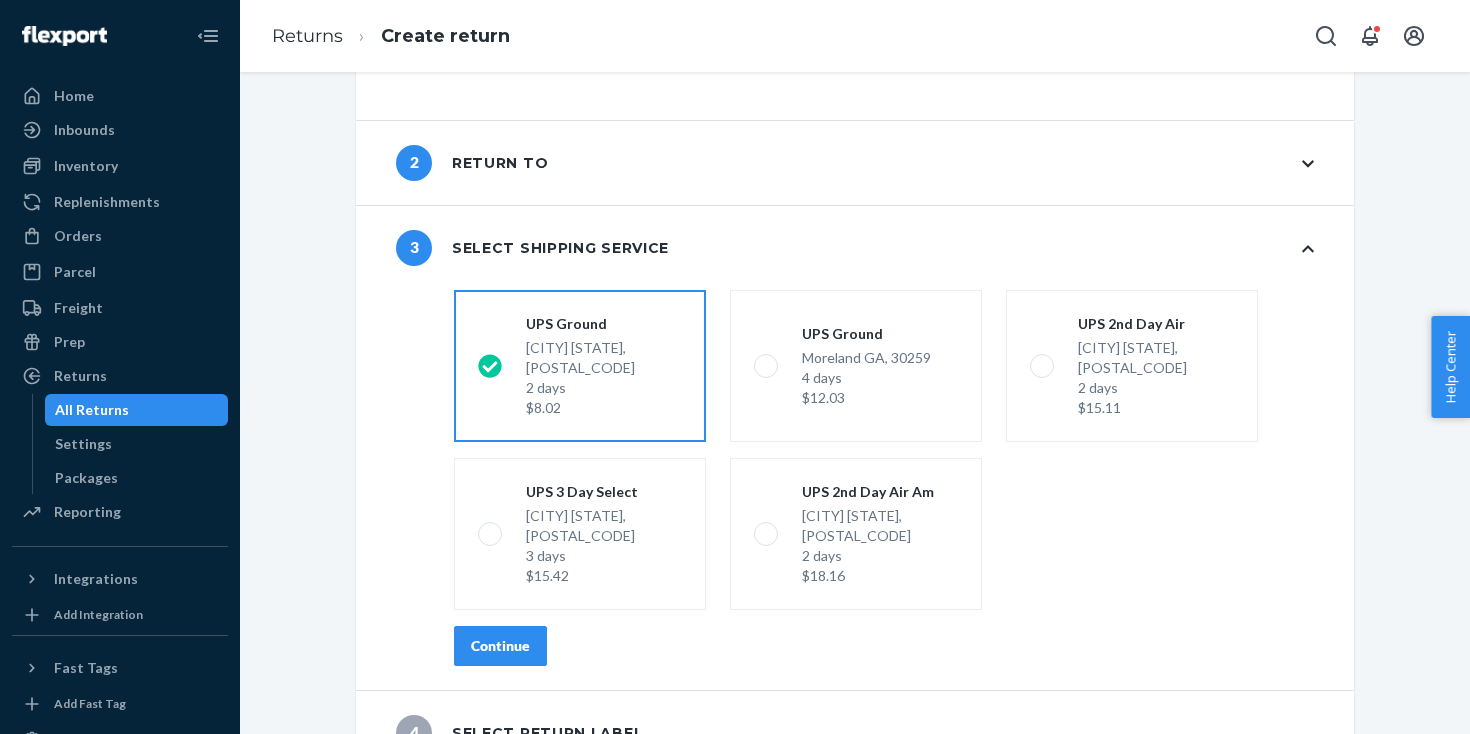 click on "Continue" at bounding box center [500, 646] 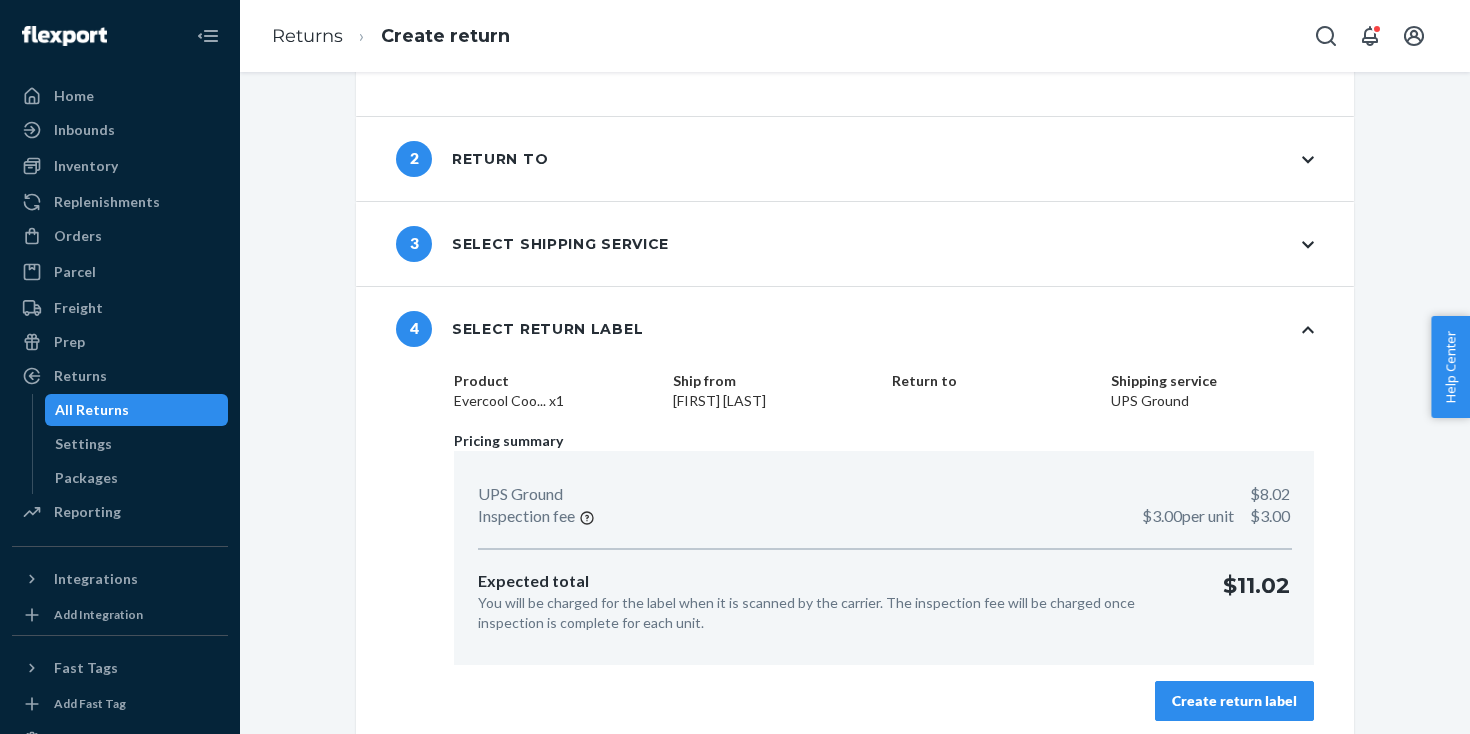 scroll, scrollTop: 235, scrollLeft: 0, axis: vertical 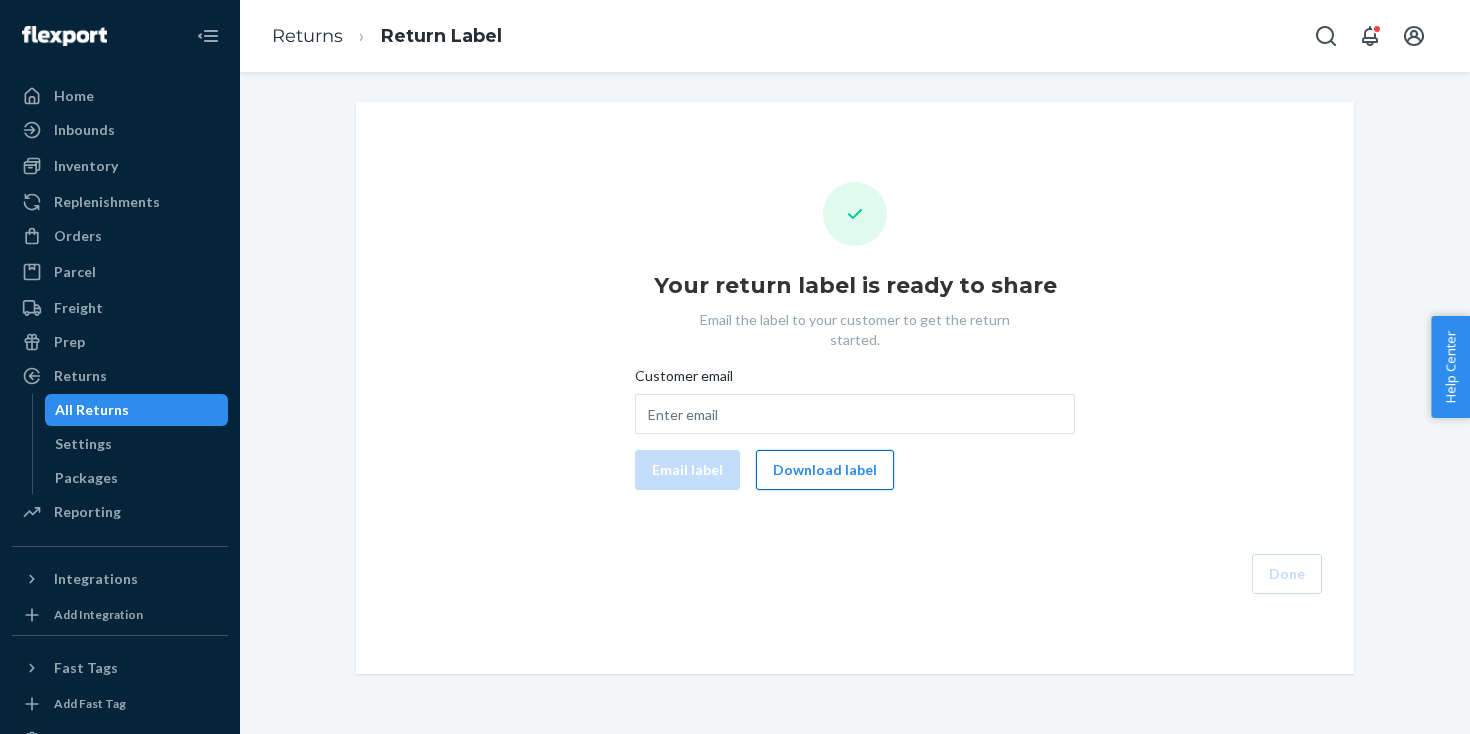 click on "Download label" at bounding box center (825, 470) 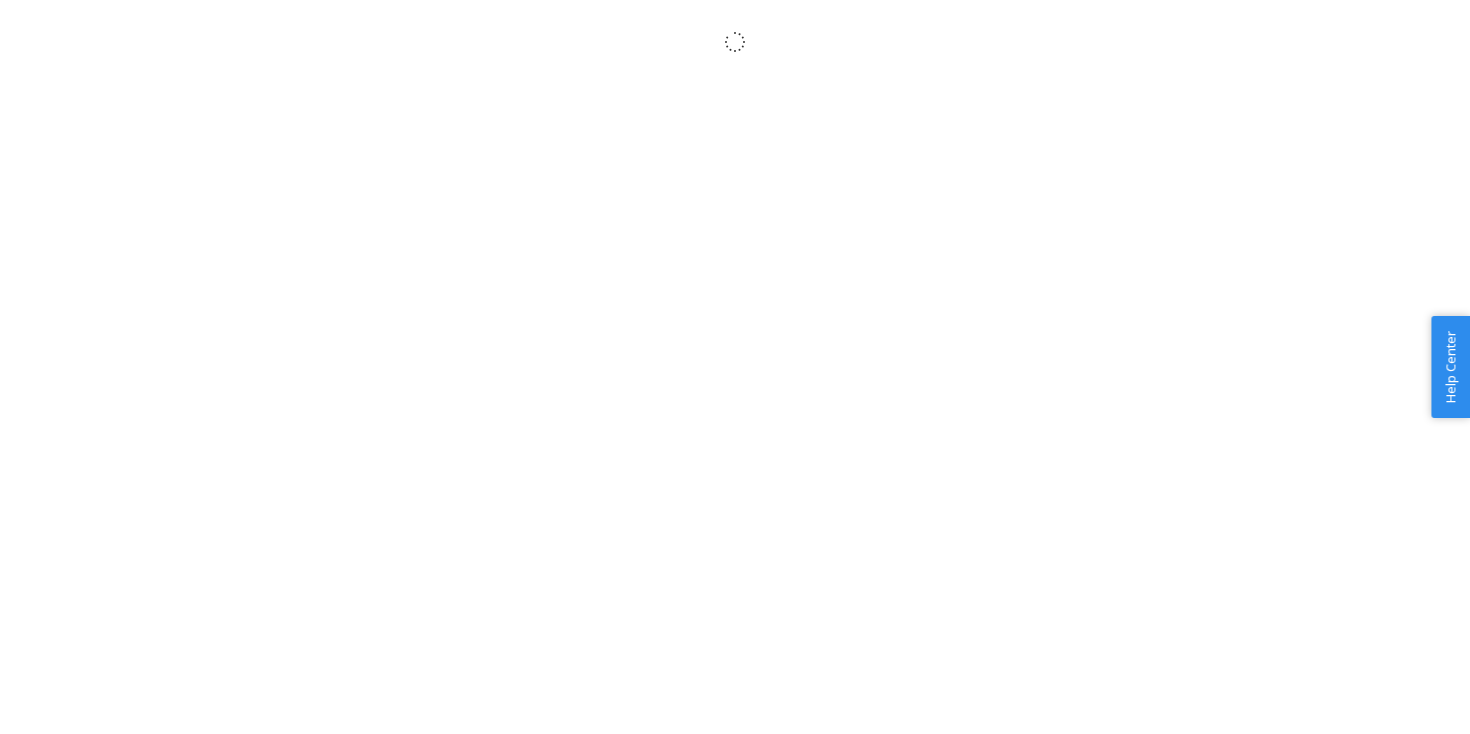 scroll, scrollTop: 0, scrollLeft: 0, axis: both 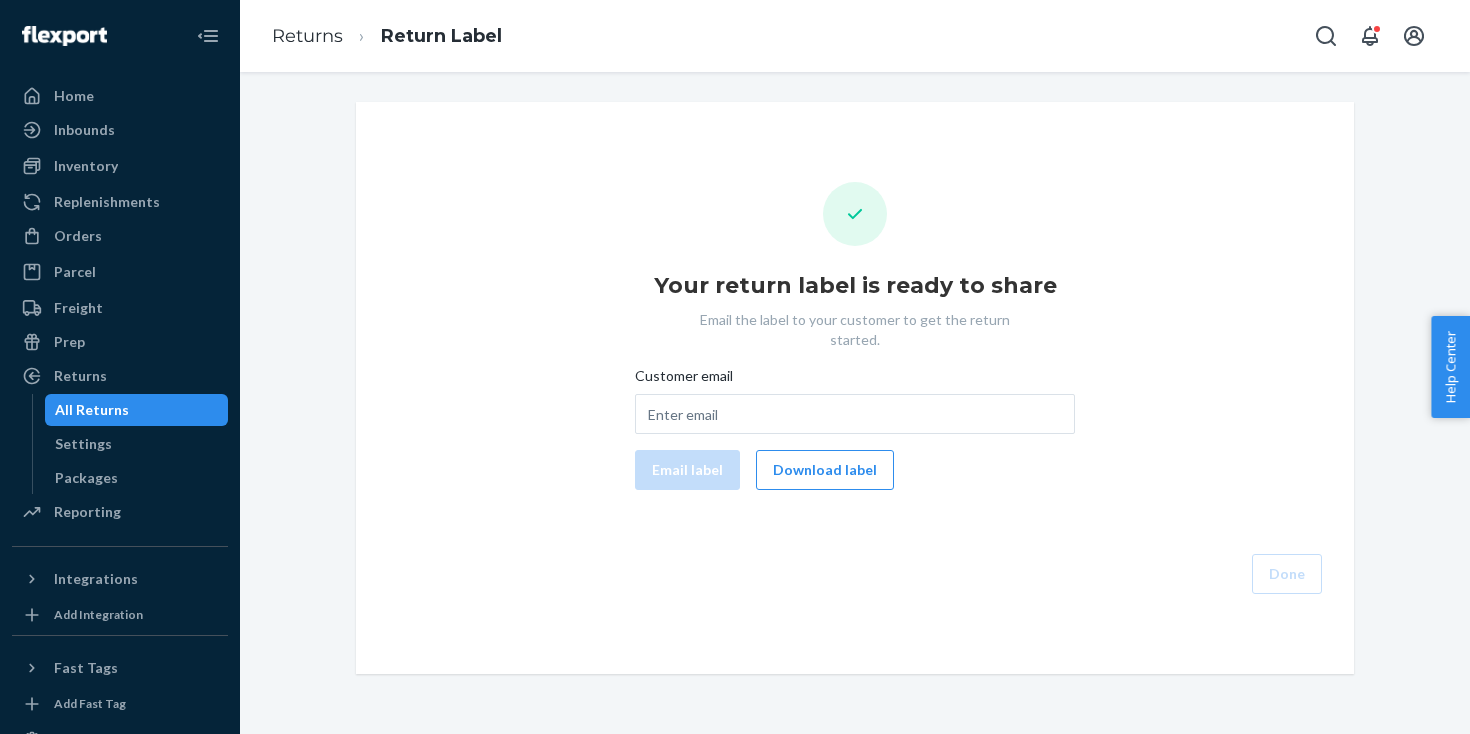 click on "All Returns" at bounding box center (137, 410) 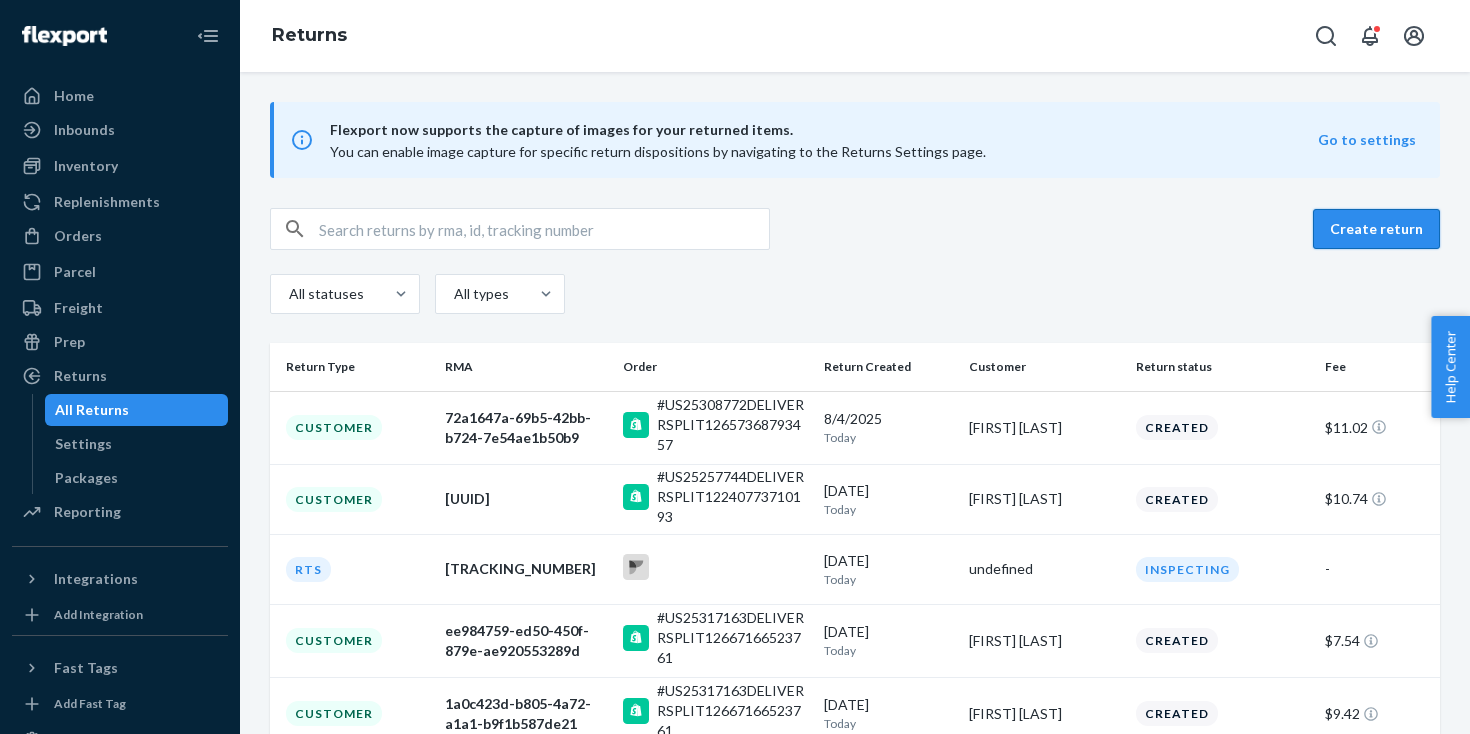 click on "Create return" at bounding box center [1376, 229] 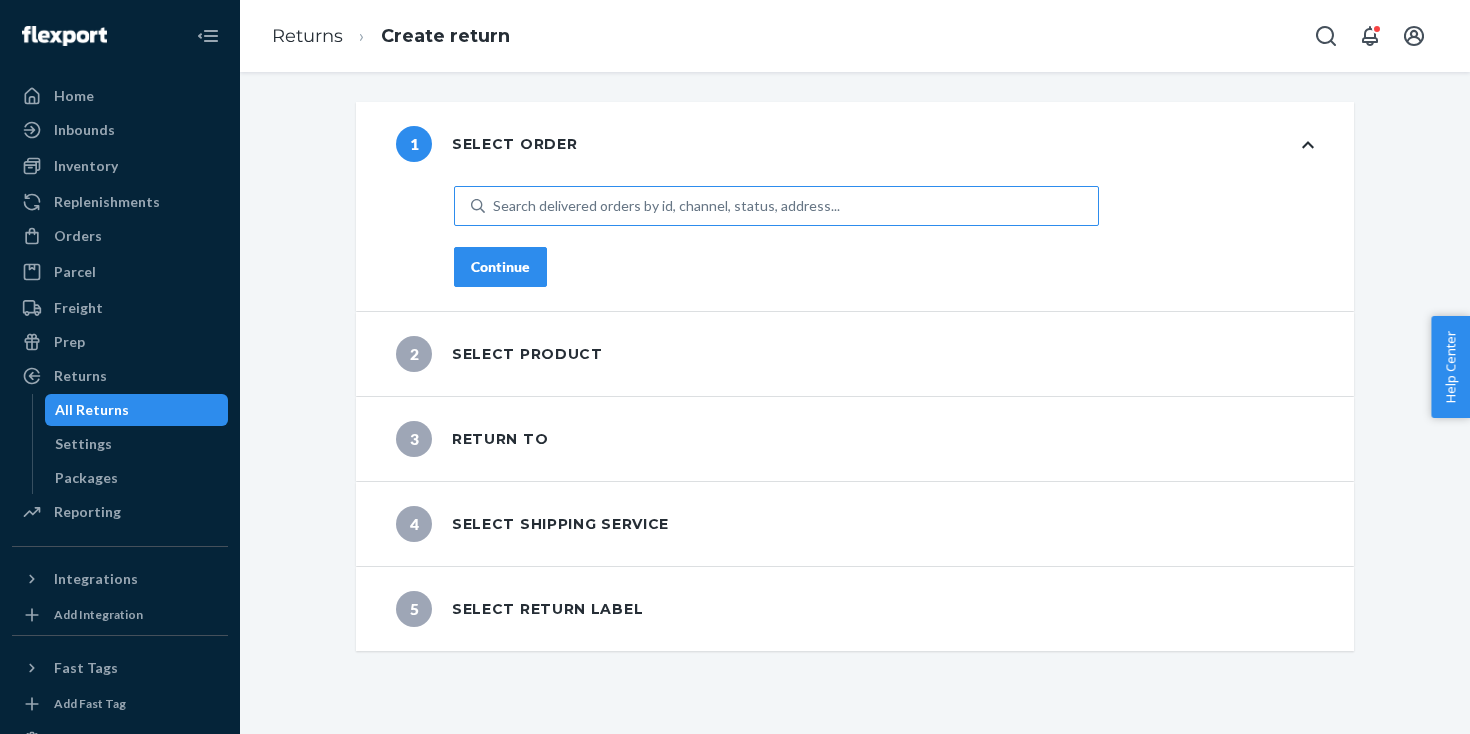 click on "Search delivered orders by id, channel, status, address..." at bounding box center [666, 206] 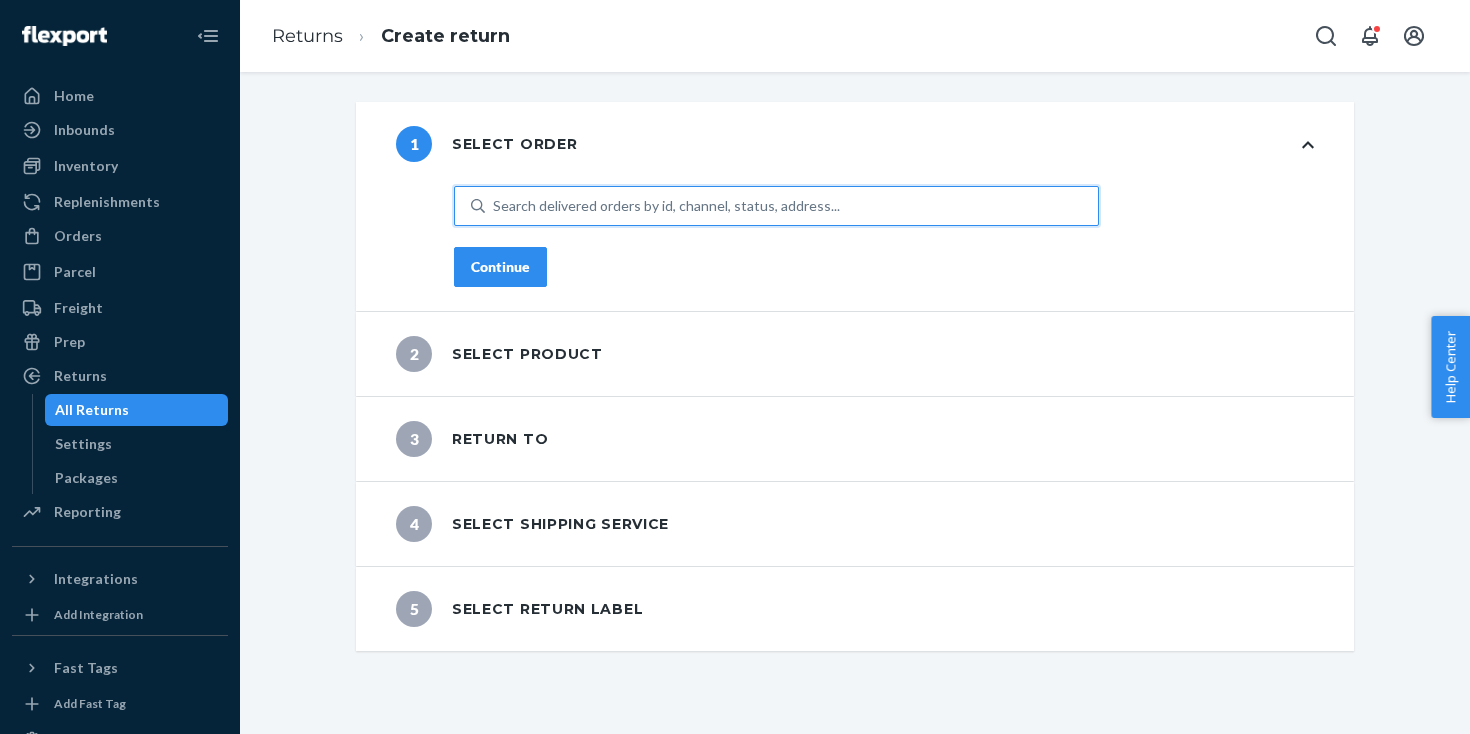 paste on "PD2216944" 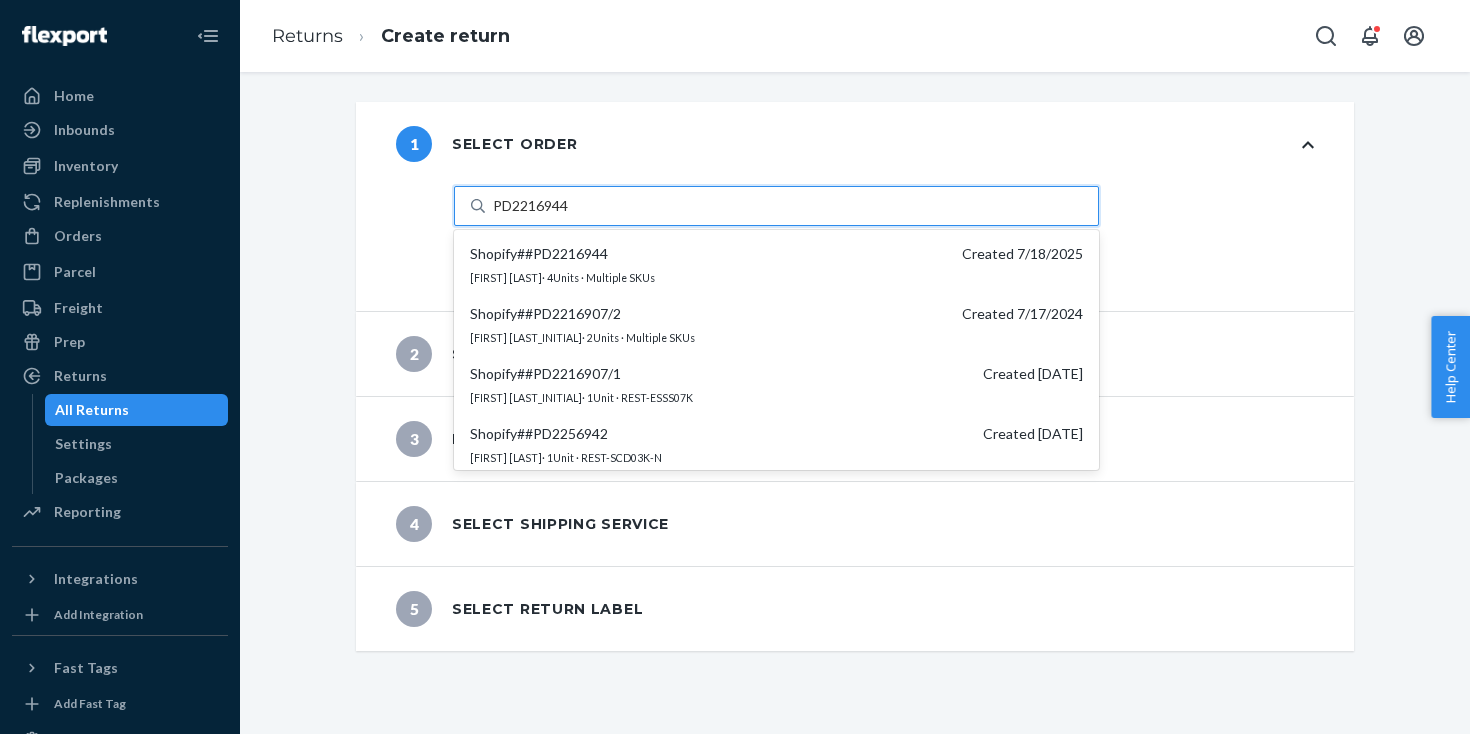click on "Shopify  # #PD2216944" at bounding box center (539, 254) 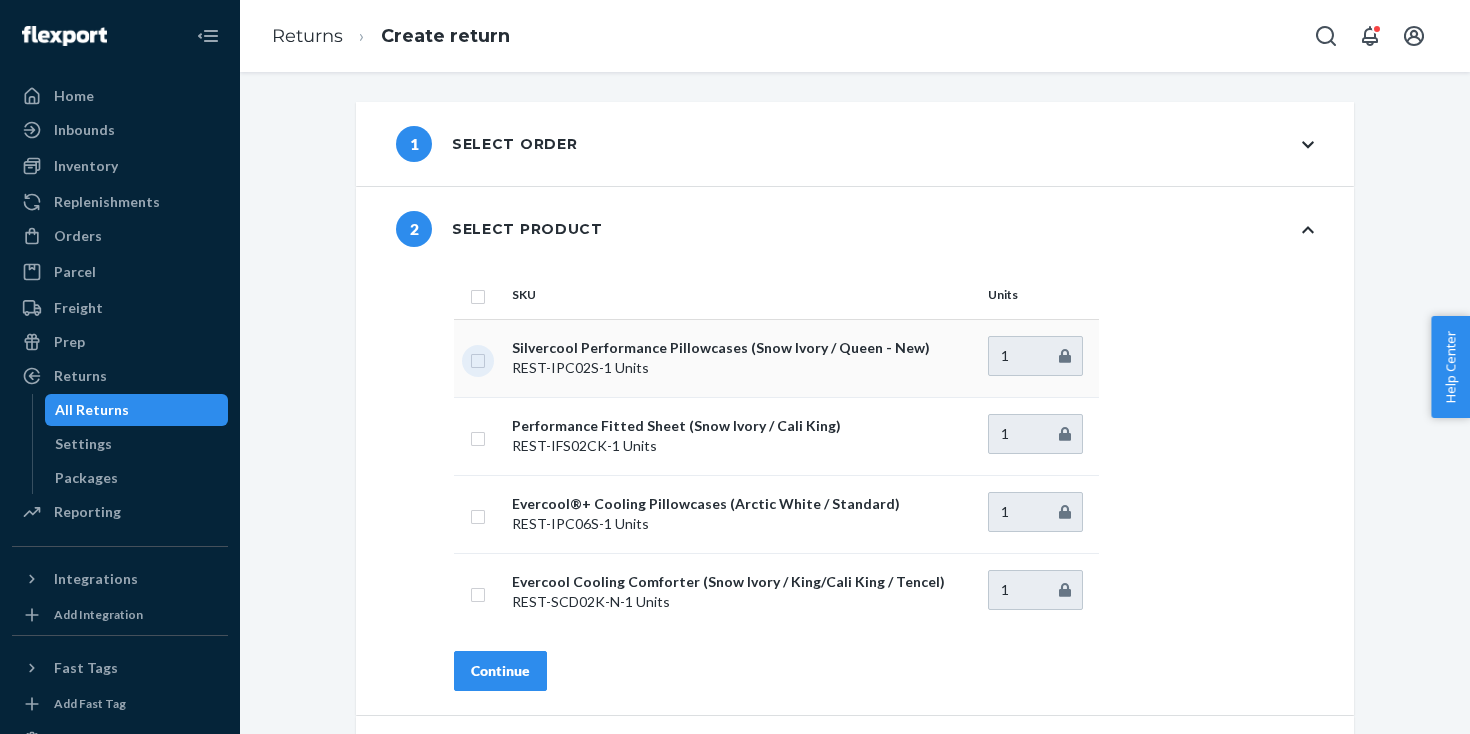 click at bounding box center [478, 358] 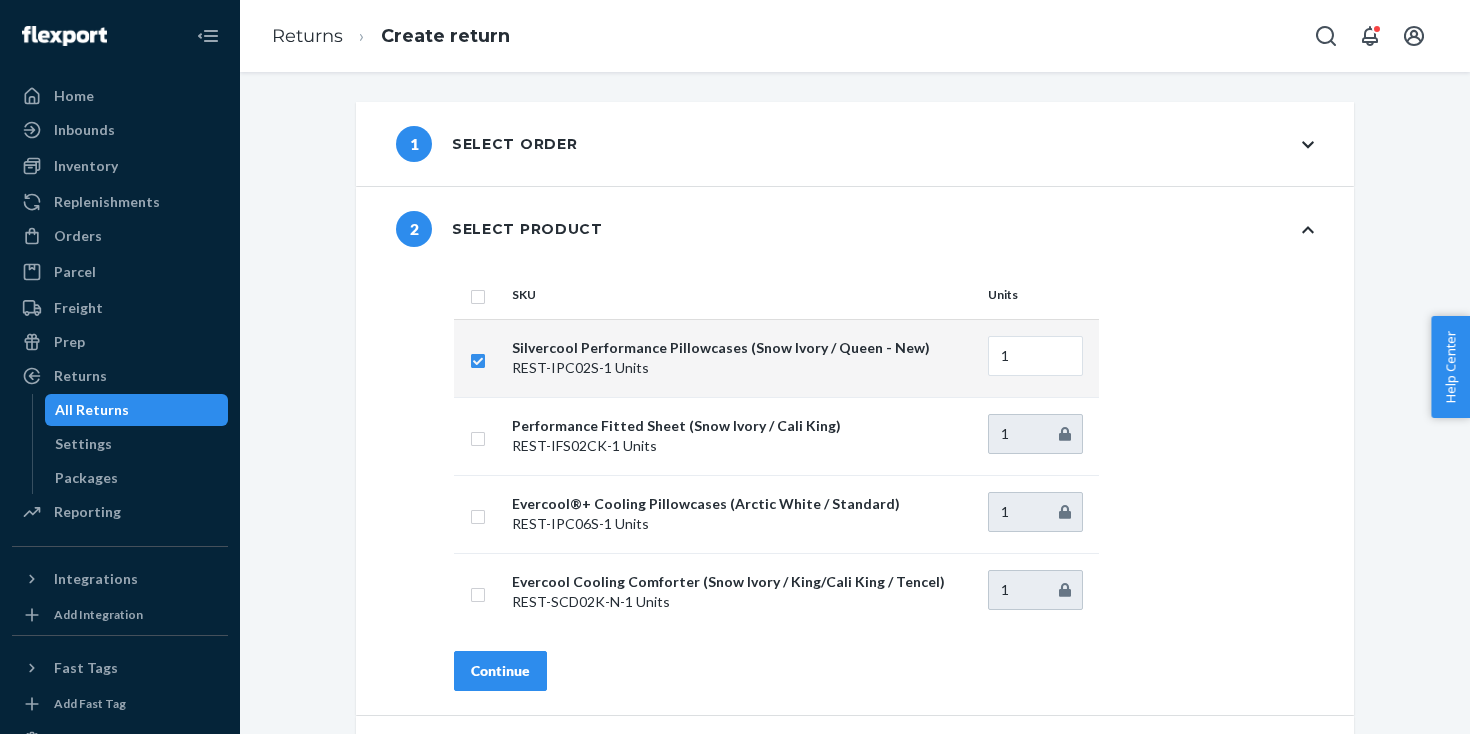 click at bounding box center [478, 358] 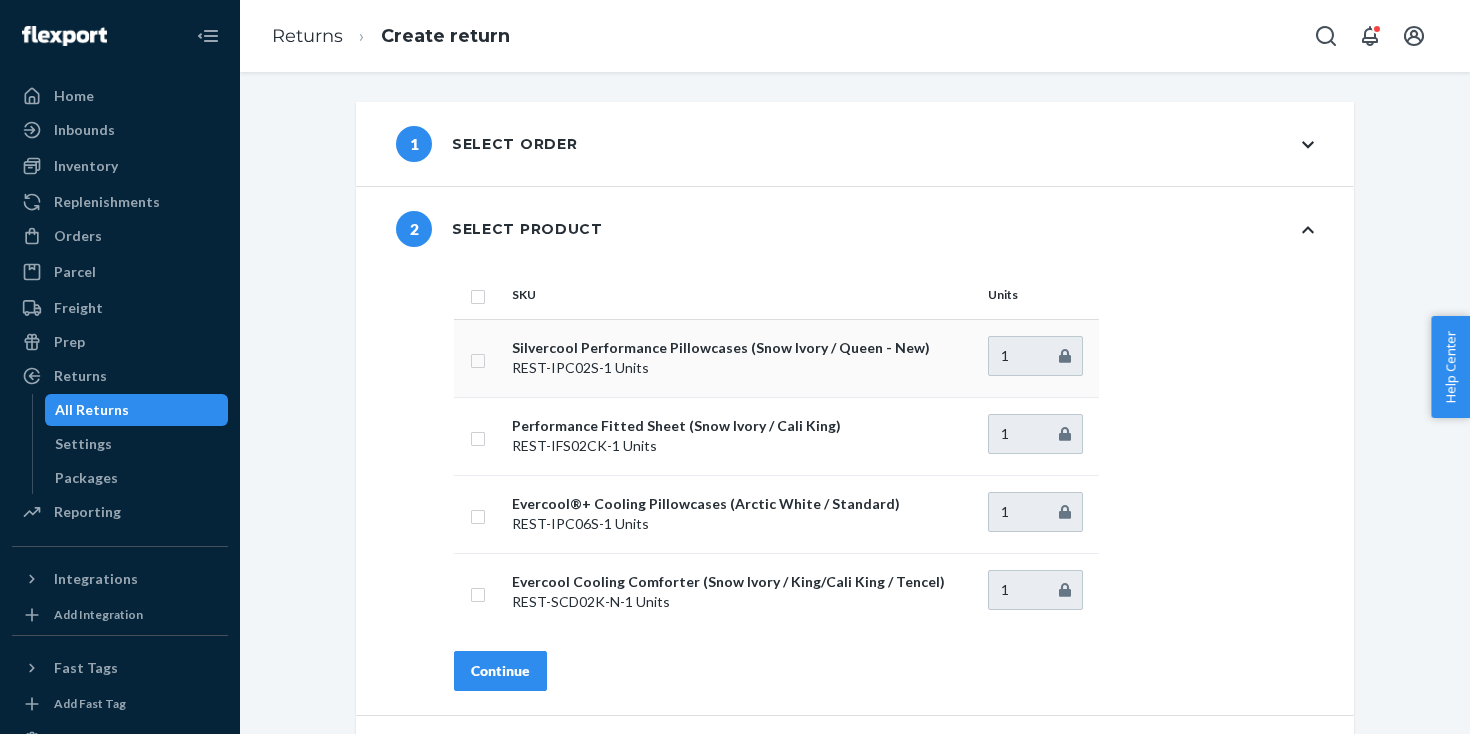 click at bounding box center (478, 358) 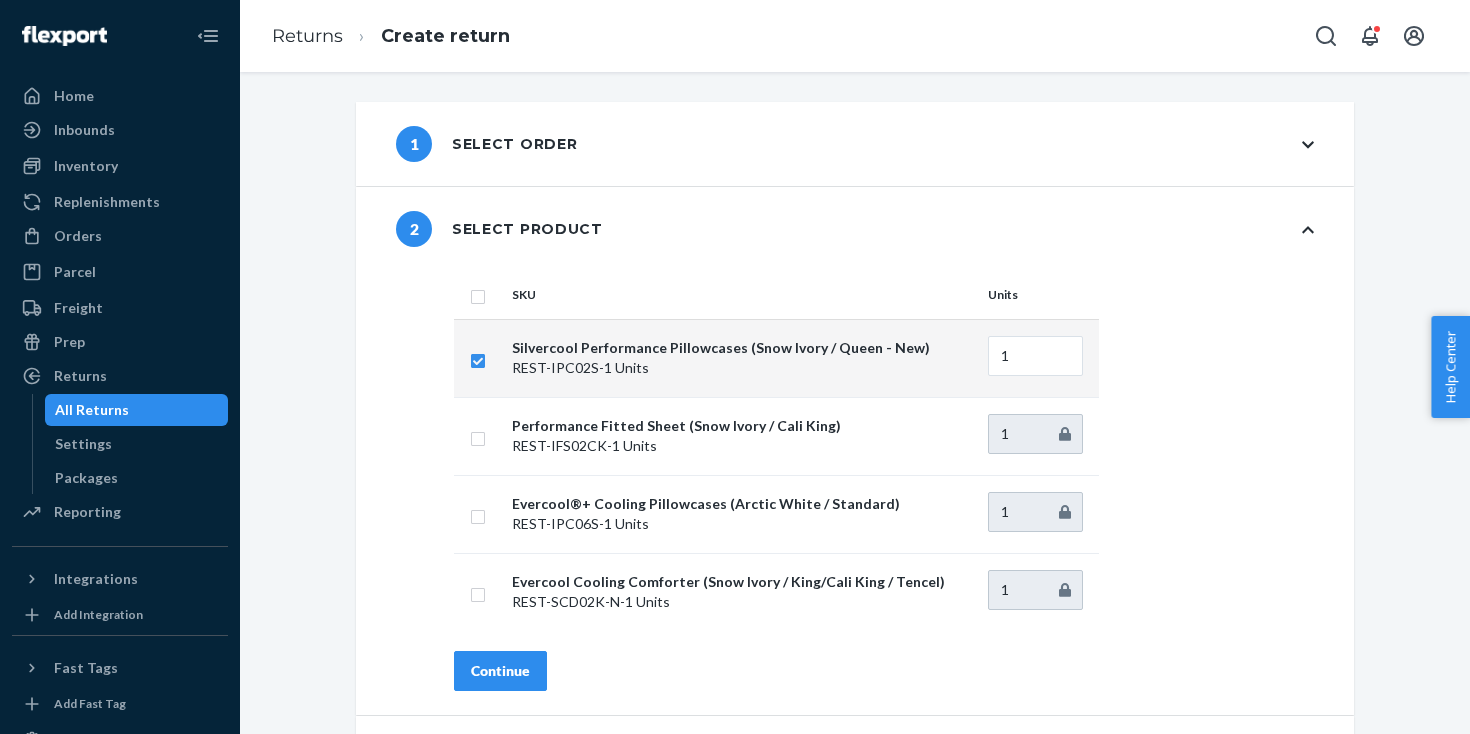 click on "Continue" at bounding box center [500, 671] 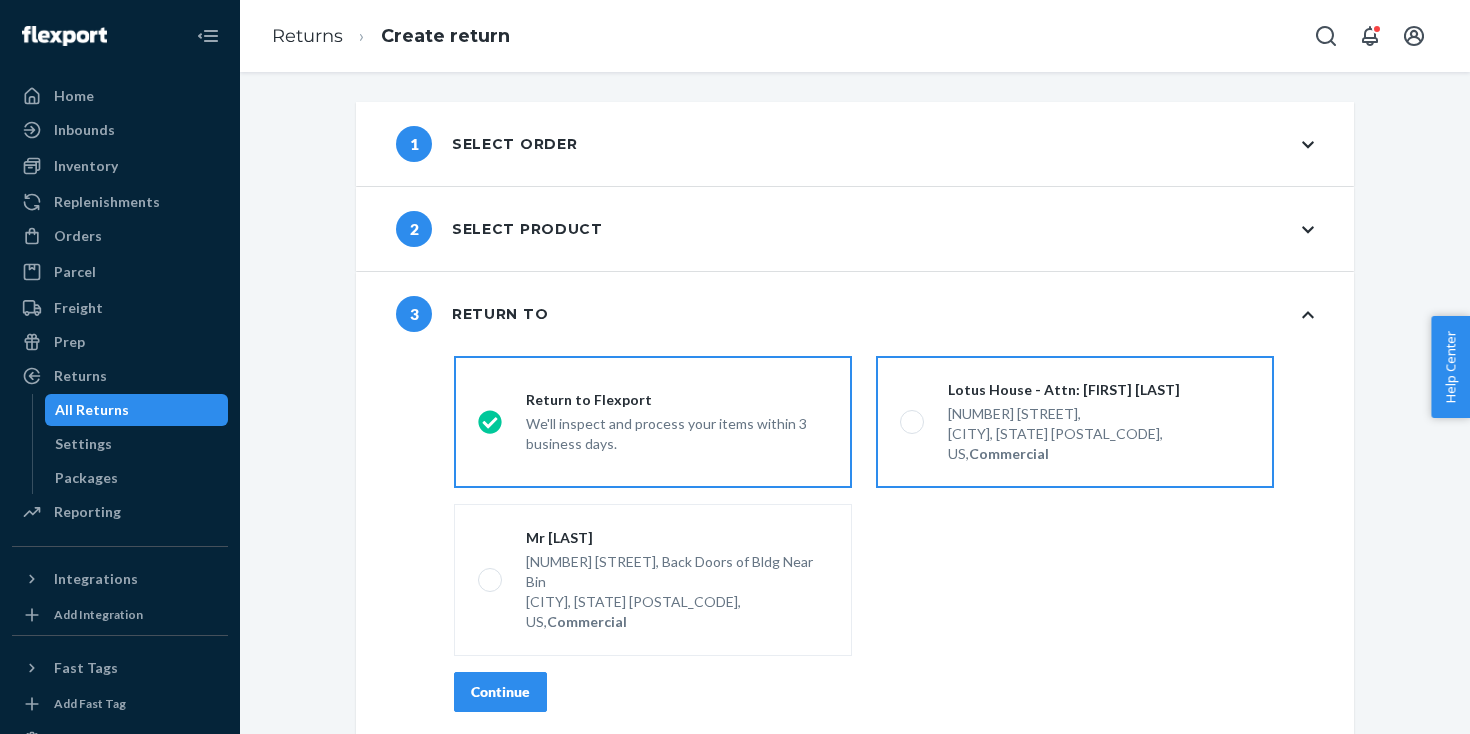 click on "Miami, FL 33136, US,  Commercial" at bounding box center (1099, 444) 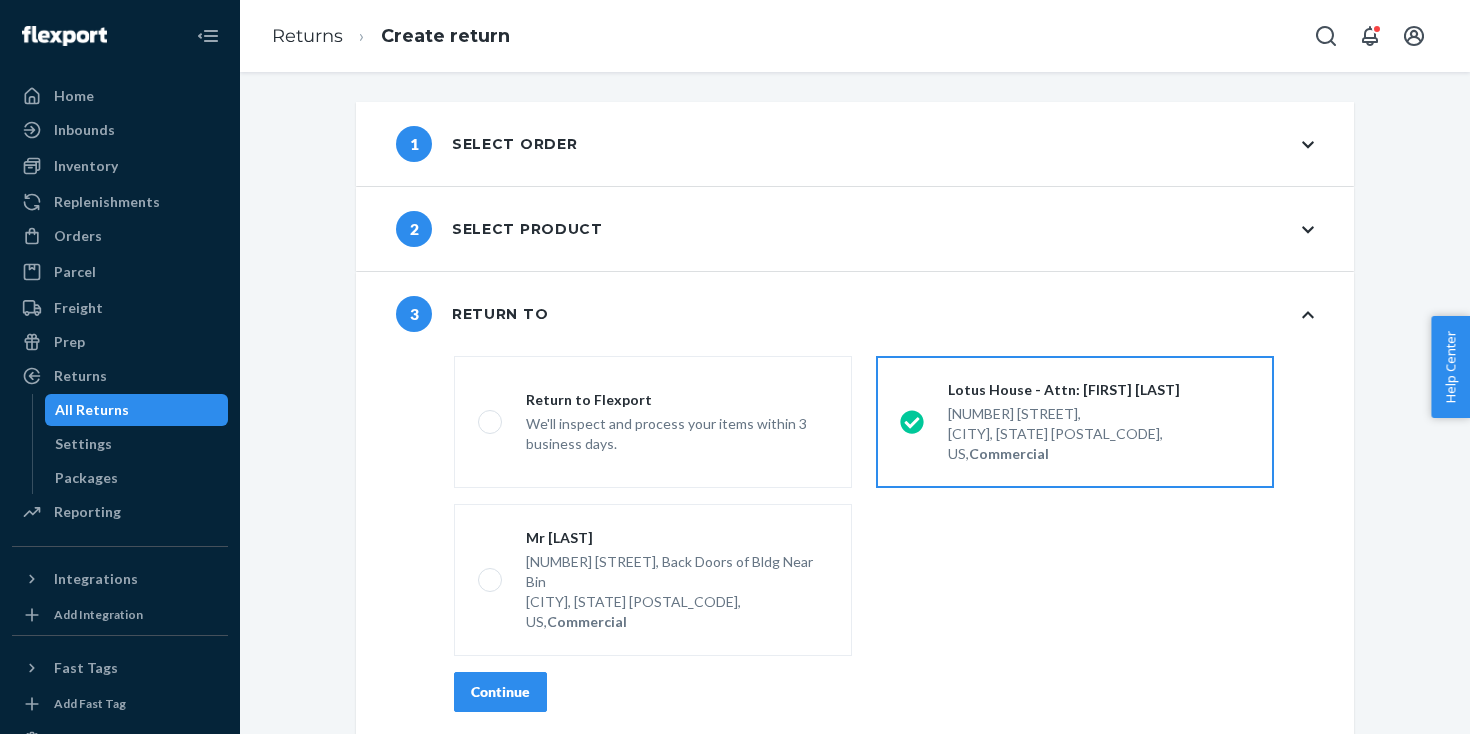 click on "Continue" at bounding box center (500, 692) 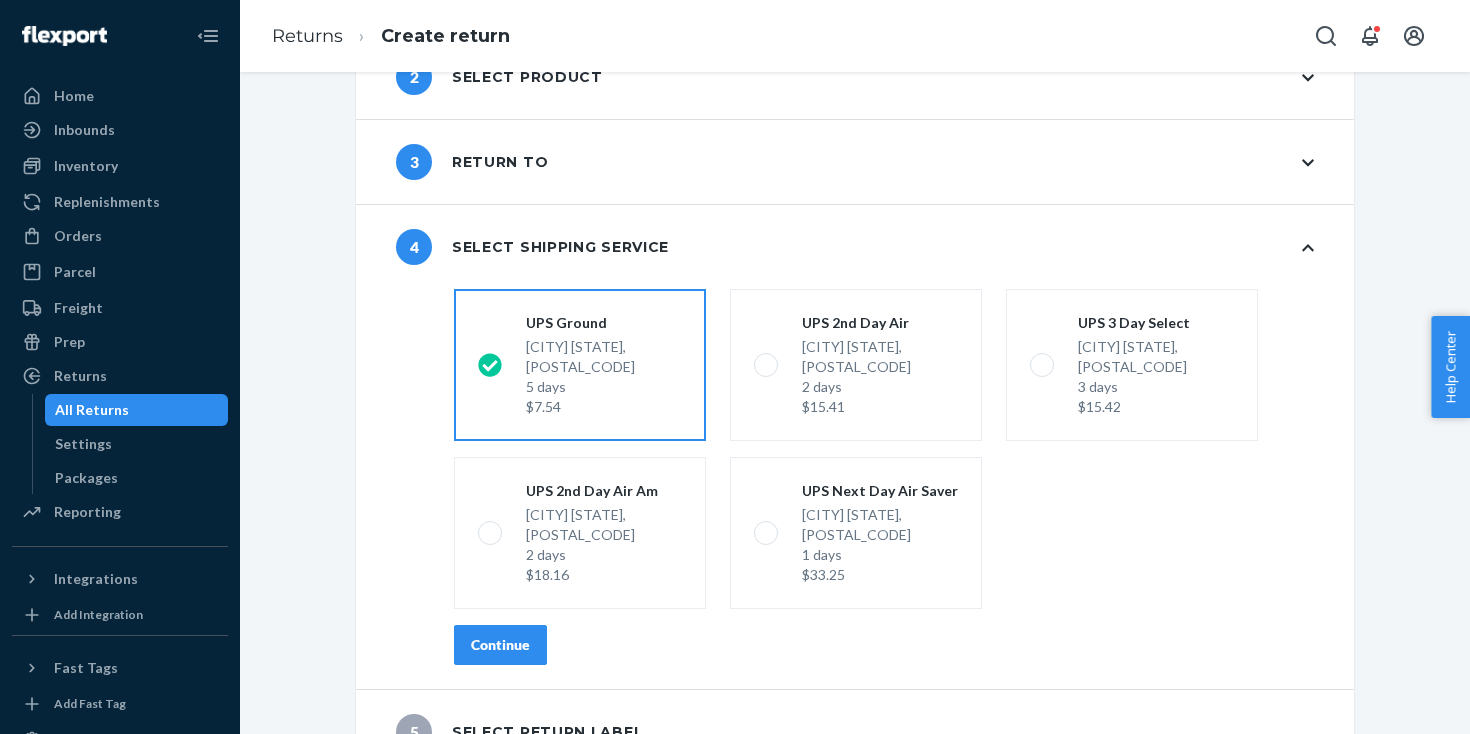 click on "Continue" at bounding box center (500, 645) 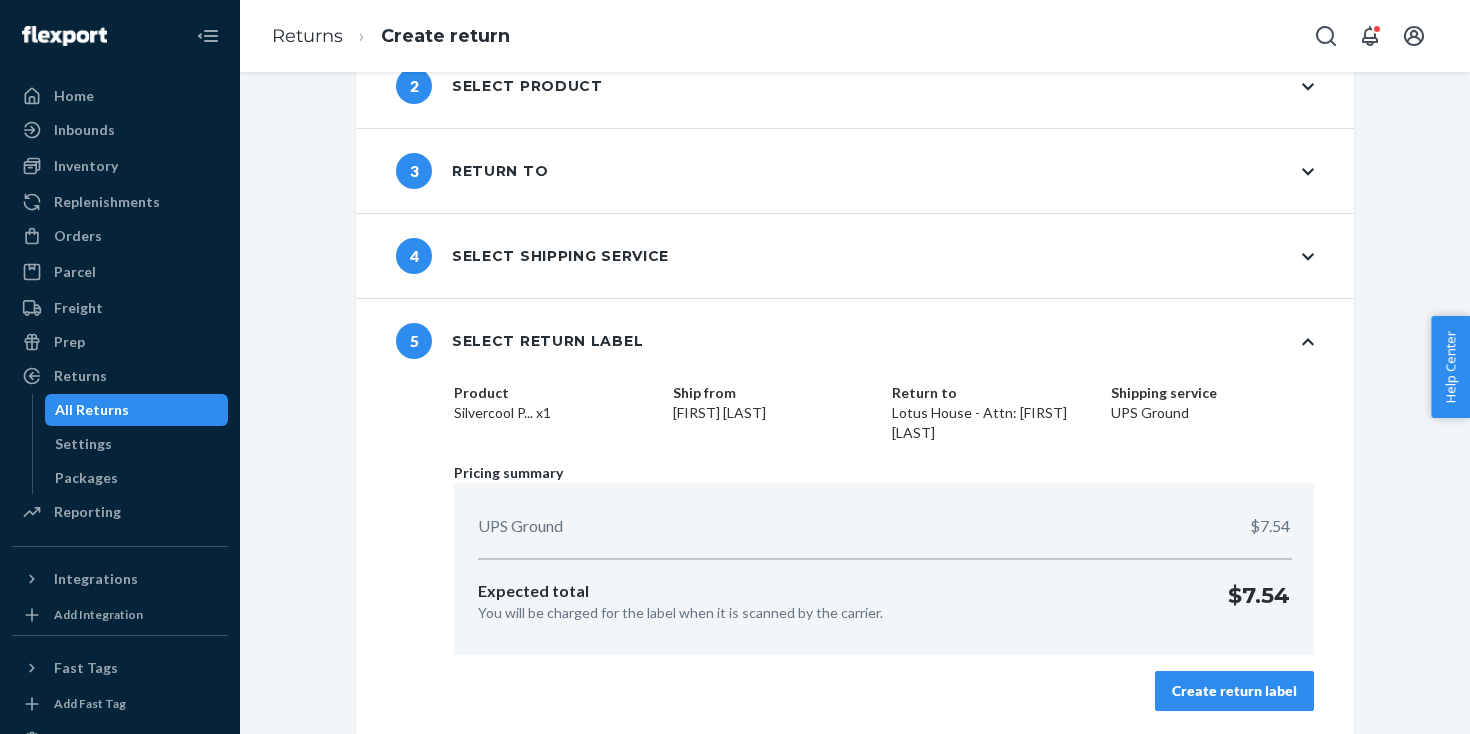 click on "Create return label" at bounding box center [1234, 691] 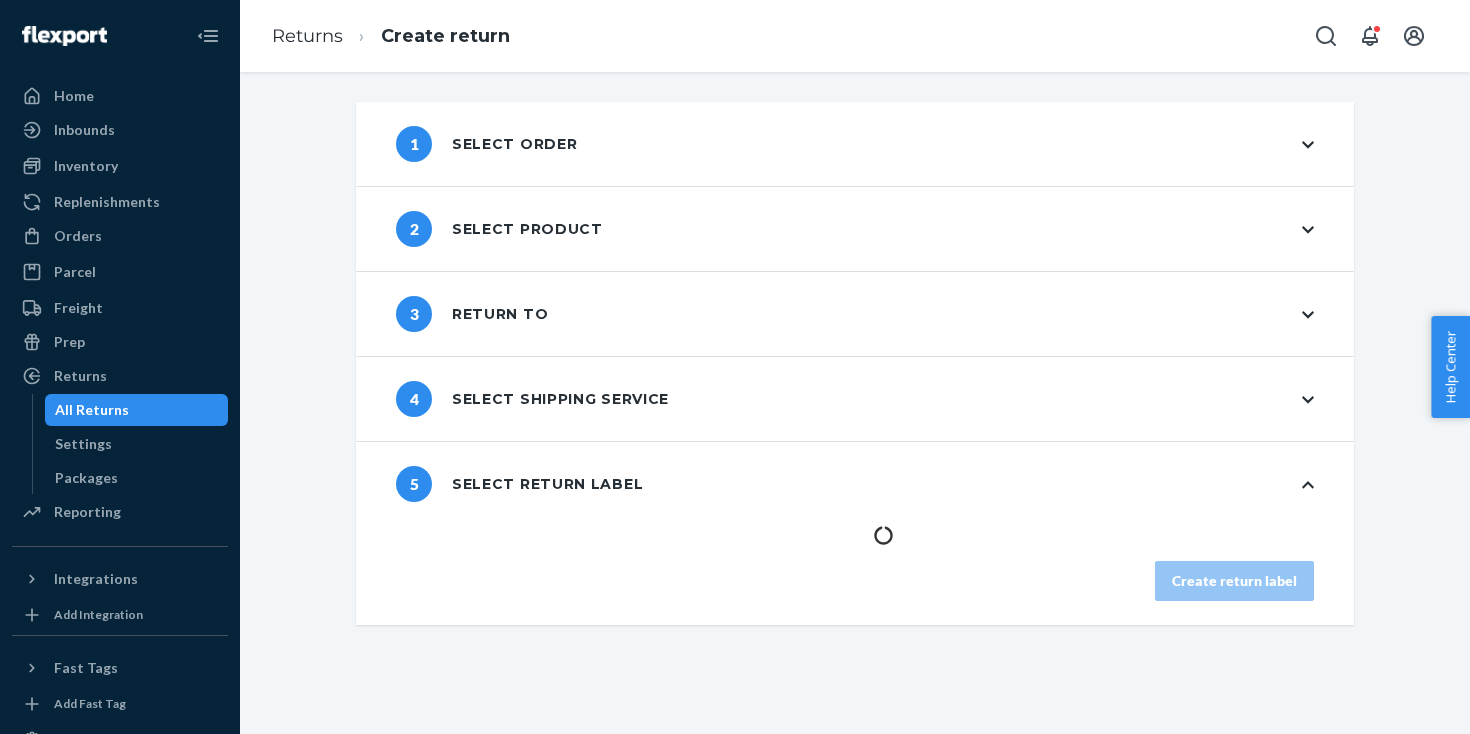 scroll, scrollTop: 0, scrollLeft: 0, axis: both 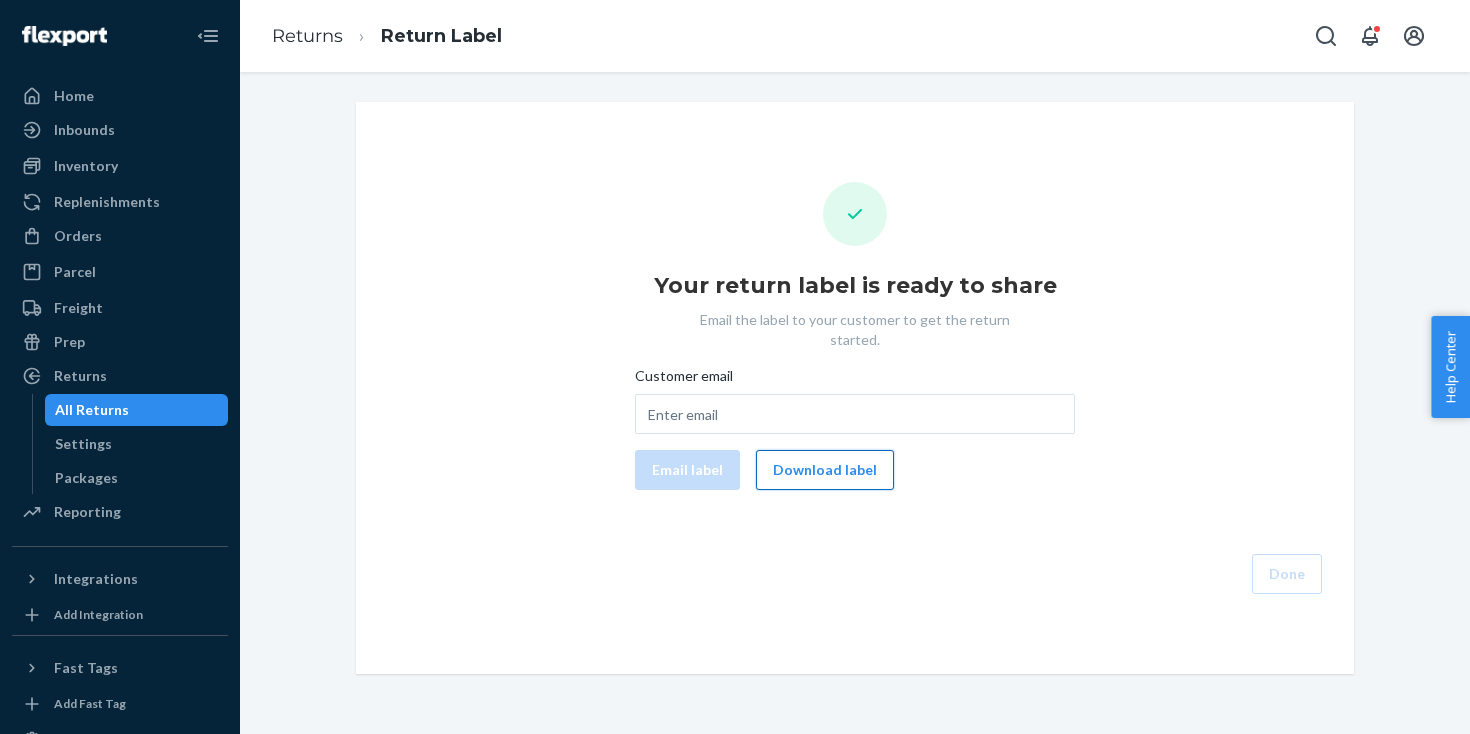 click on "Download label" at bounding box center [825, 470] 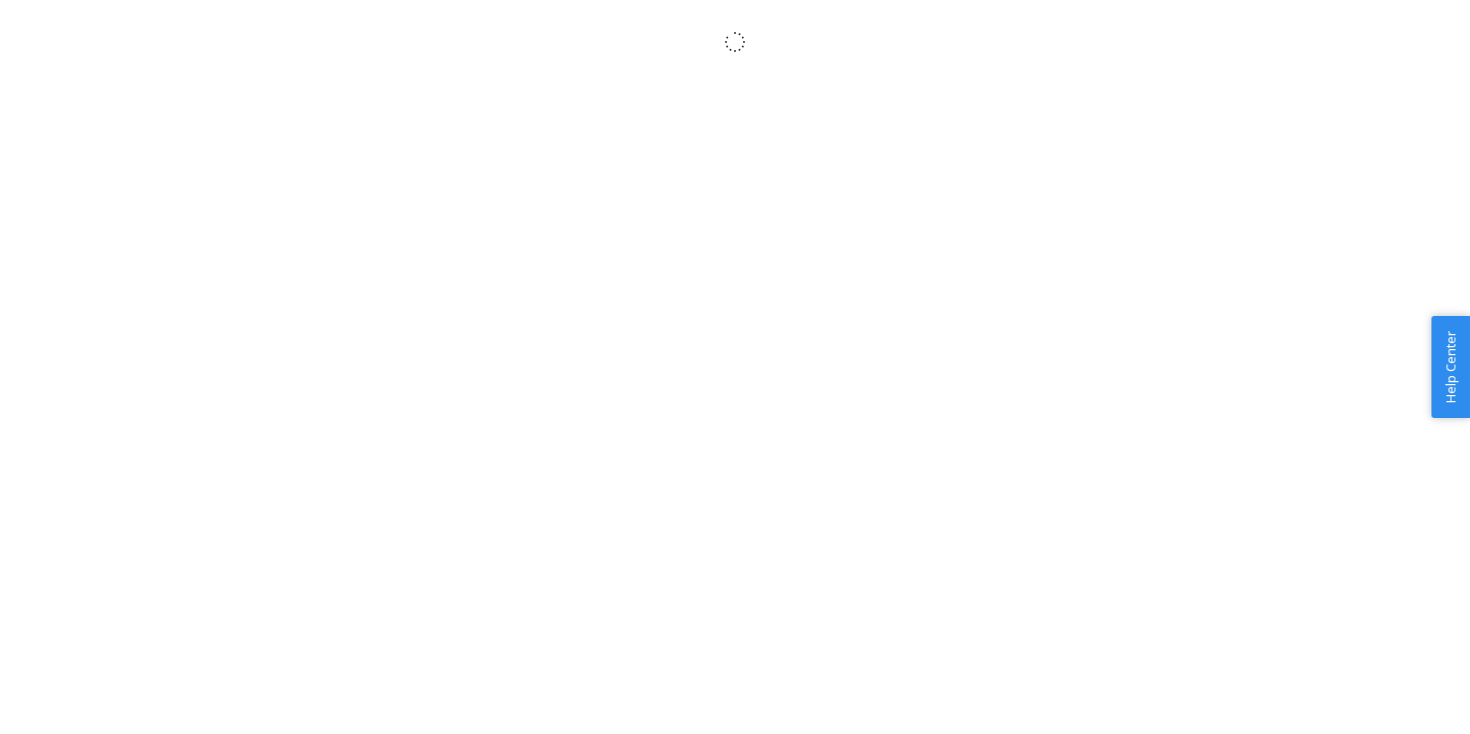 scroll, scrollTop: 0, scrollLeft: 0, axis: both 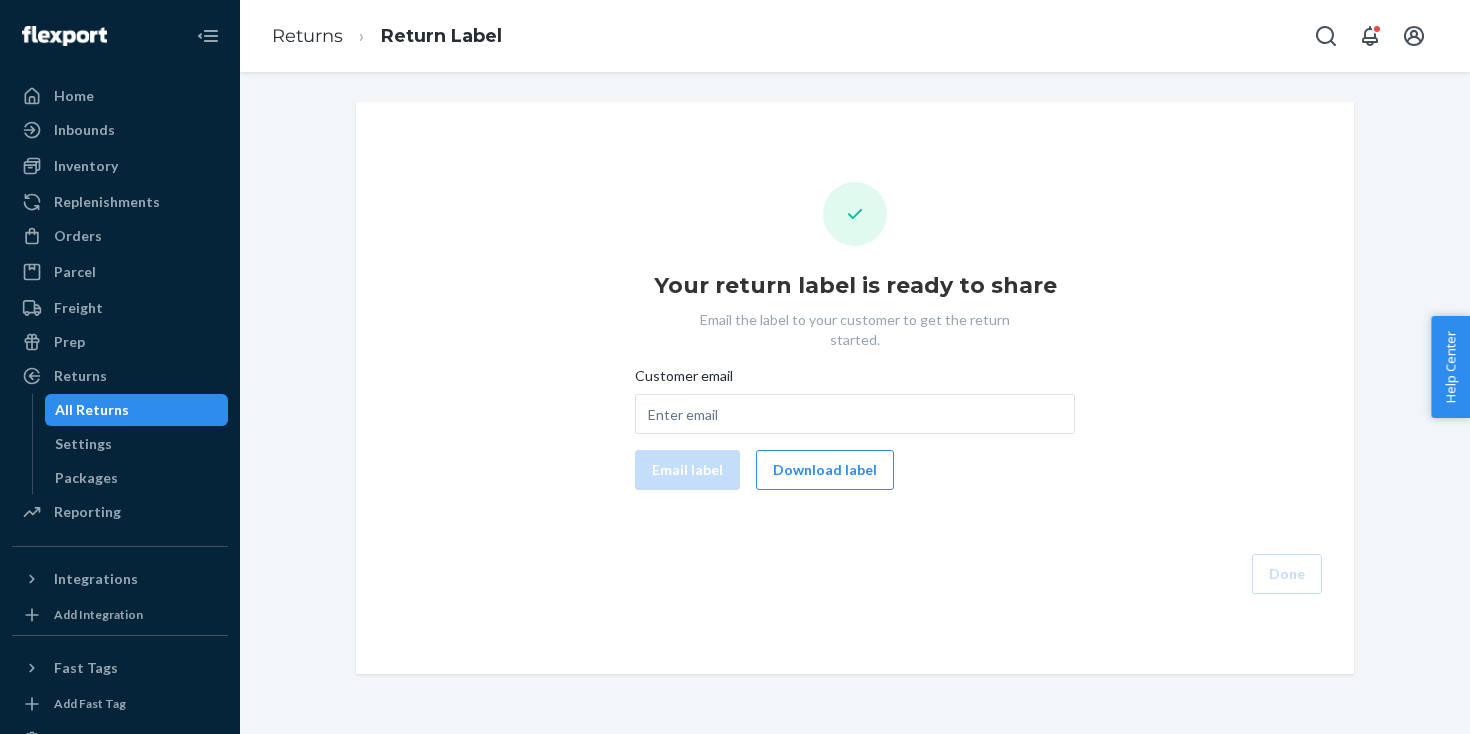 click on "All Returns" at bounding box center [137, 410] 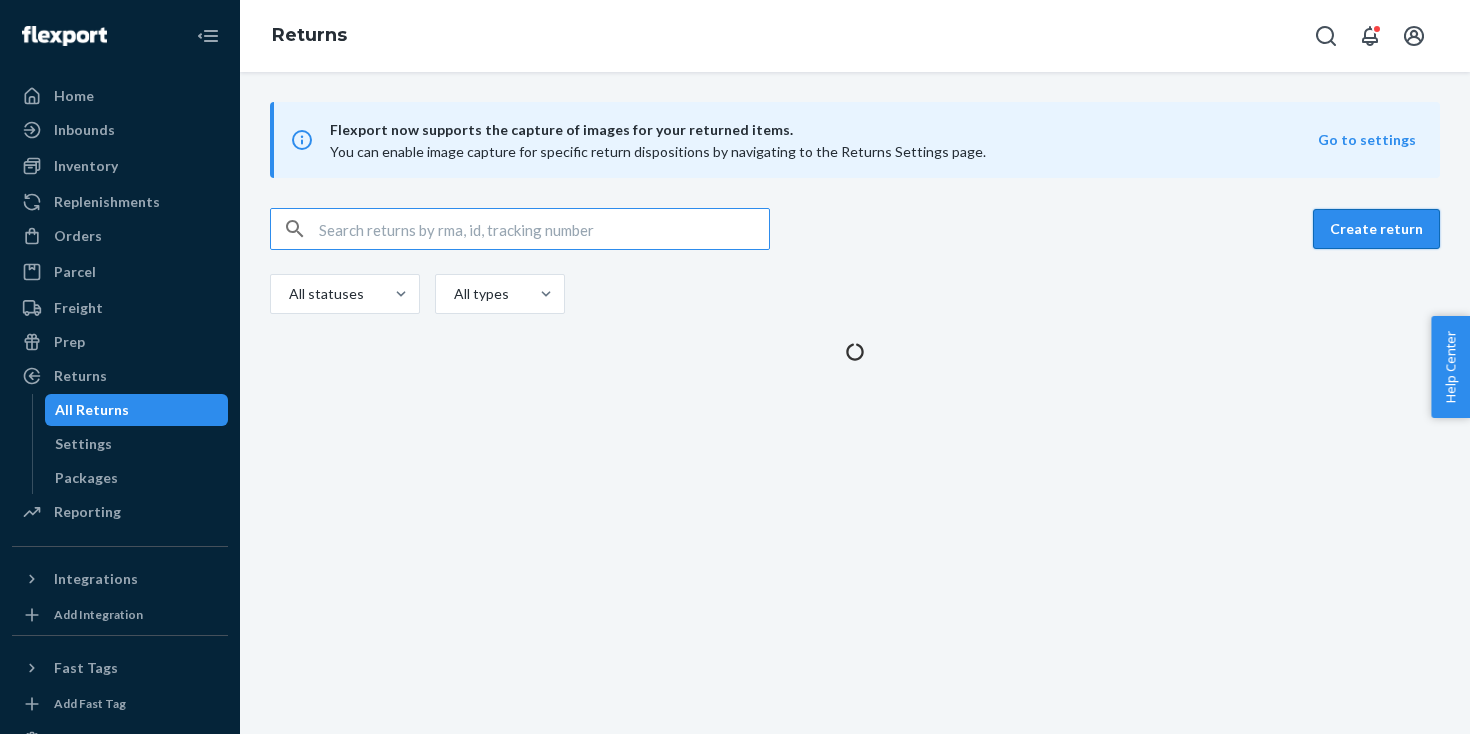 click on "Create return" at bounding box center (1376, 229) 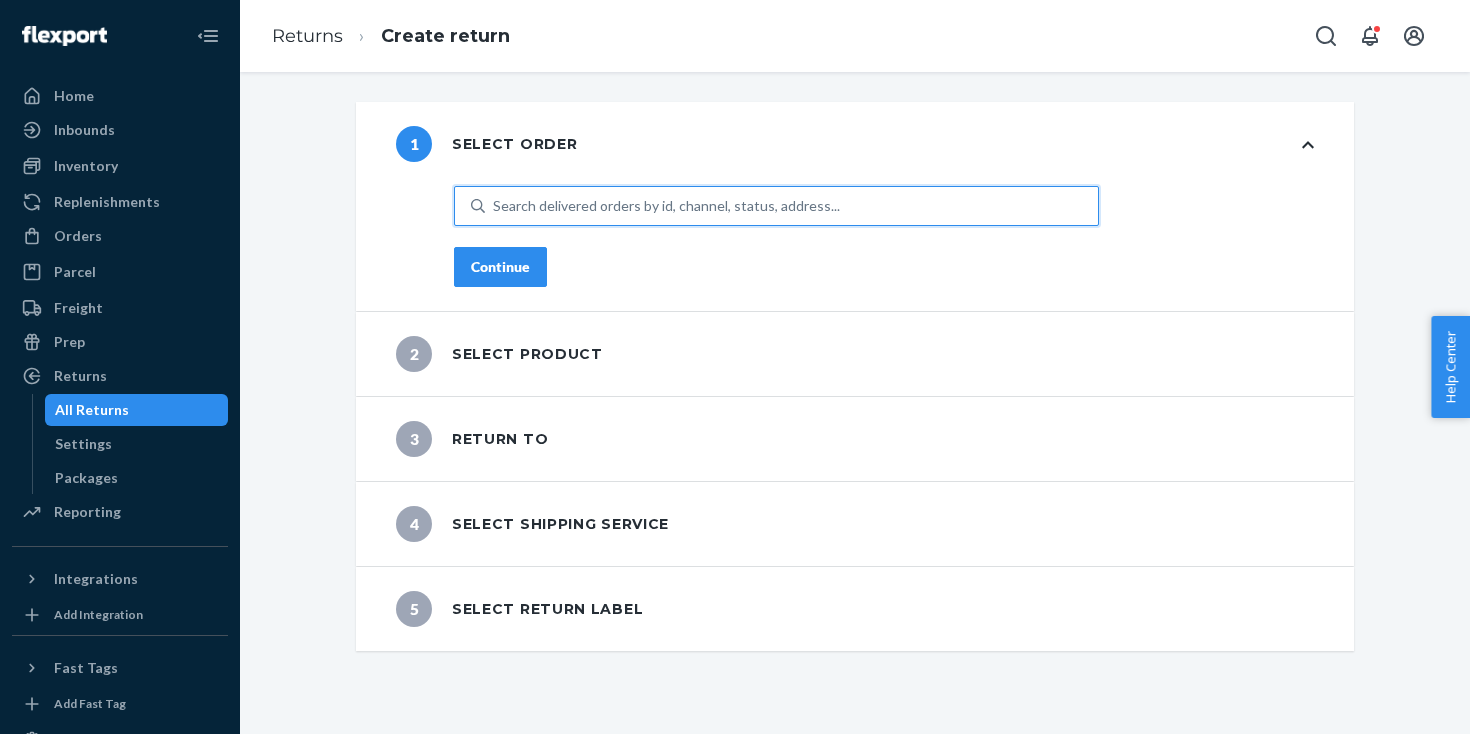 click on "Search delivered orders by id, channel, status, address..." at bounding box center [666, 206] 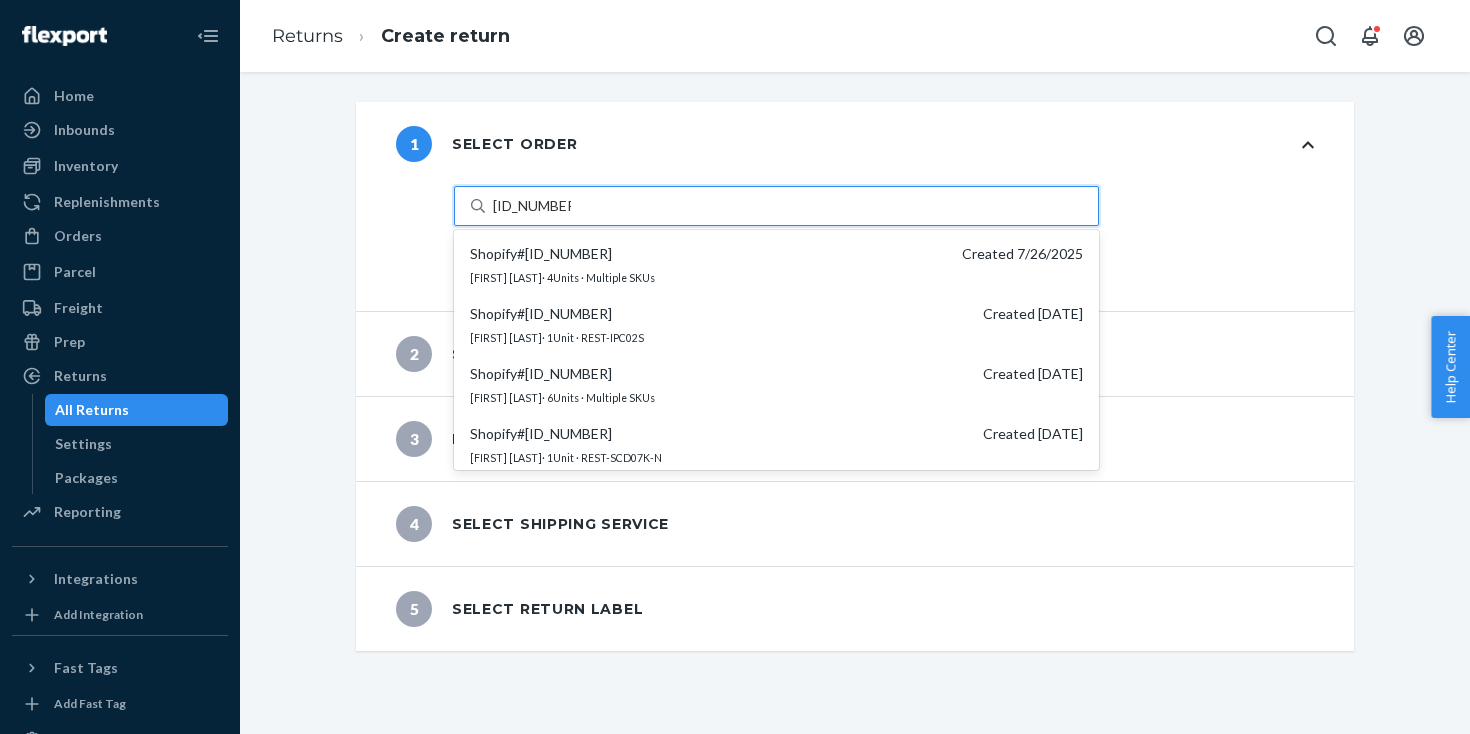 click on "Shopify  # #PD2843383" at bounding box center [541, 254] 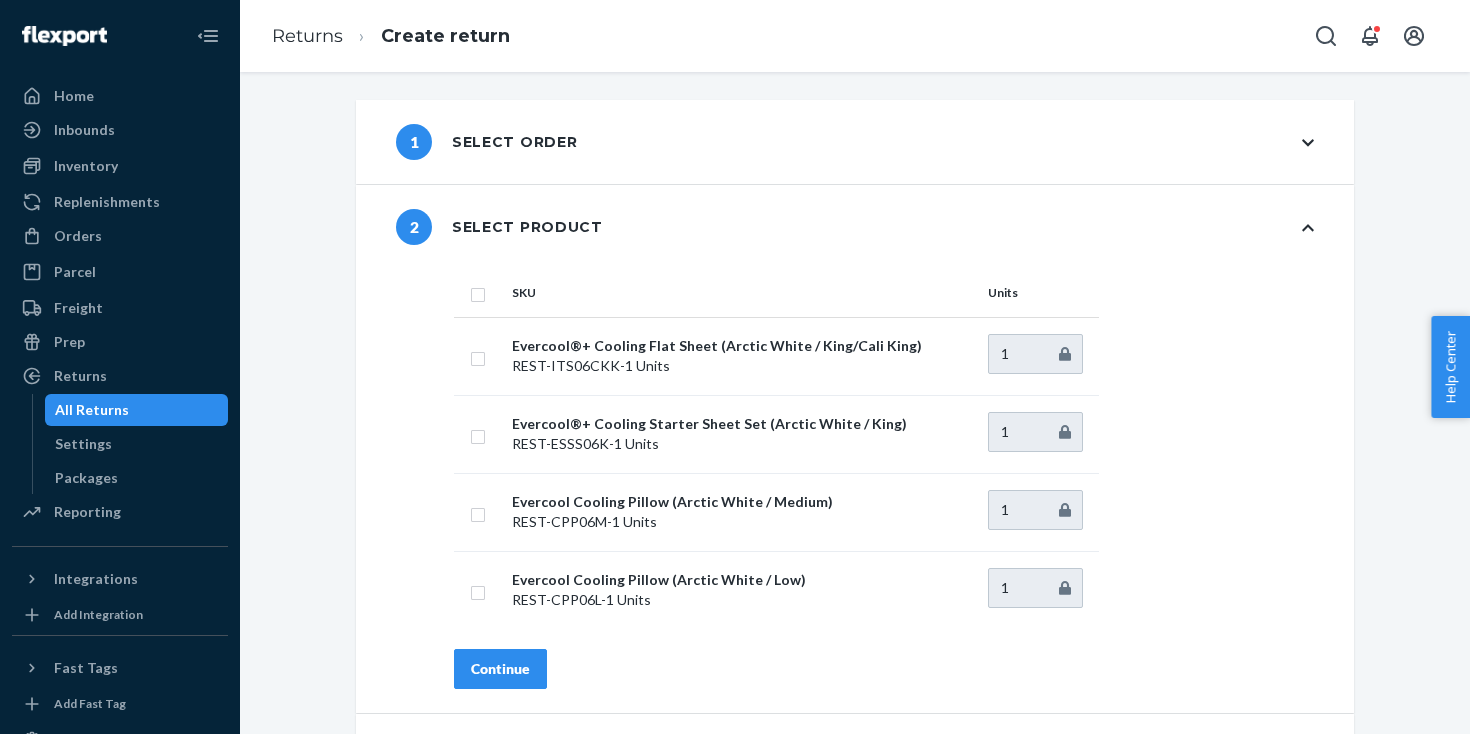 scroll, scrollTop: 0, scrollLeft: 0, axis: both 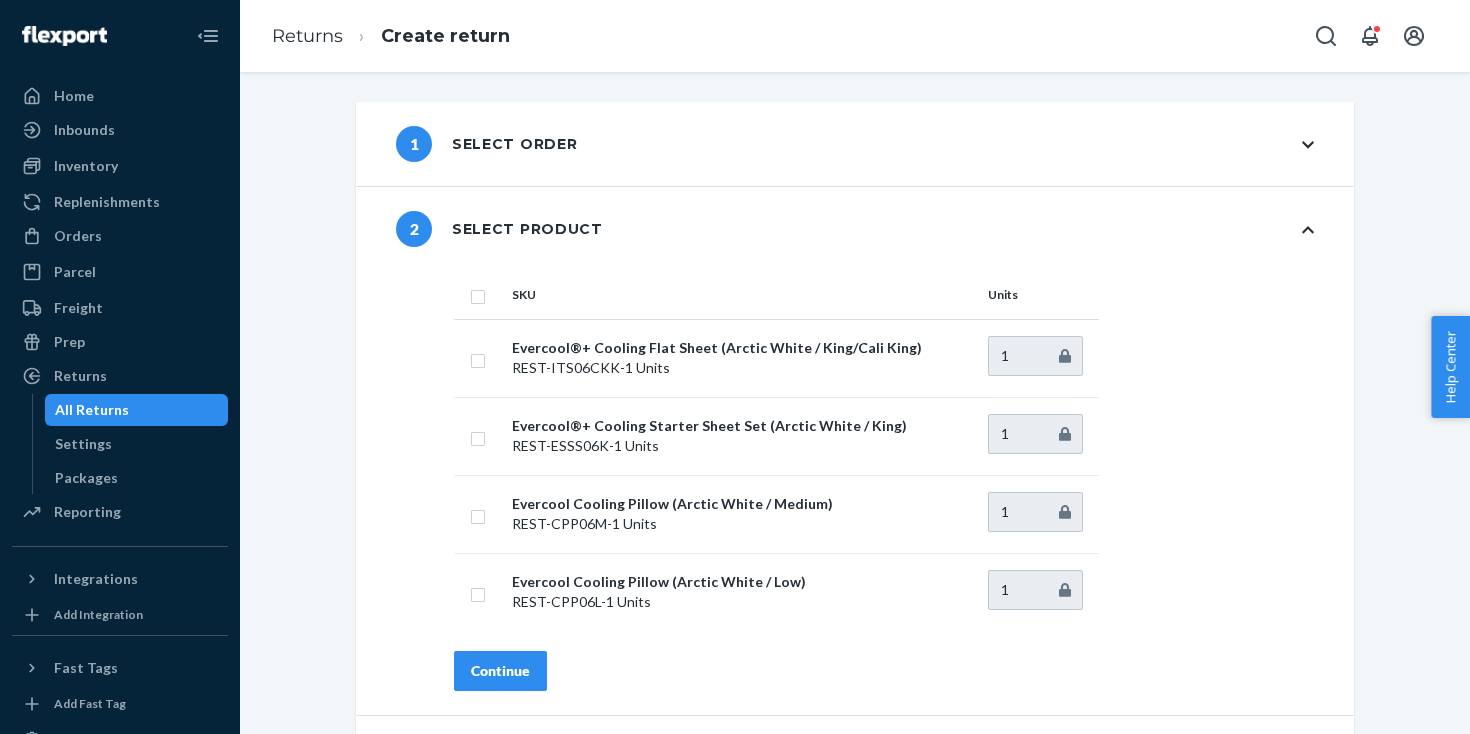 click on "1 Select order" at bounding box center [855, 144] 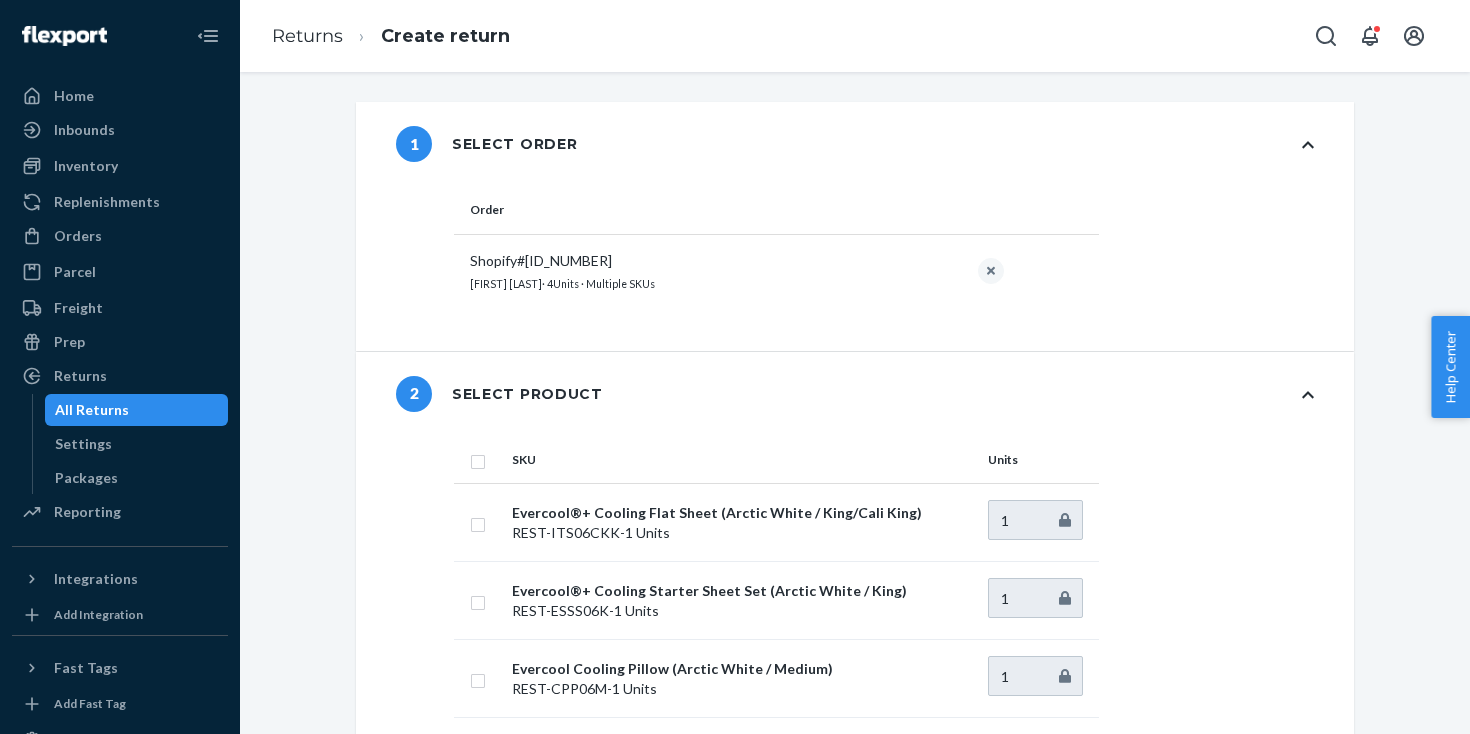 click on "All Returns" at bounding box center (137, 410) 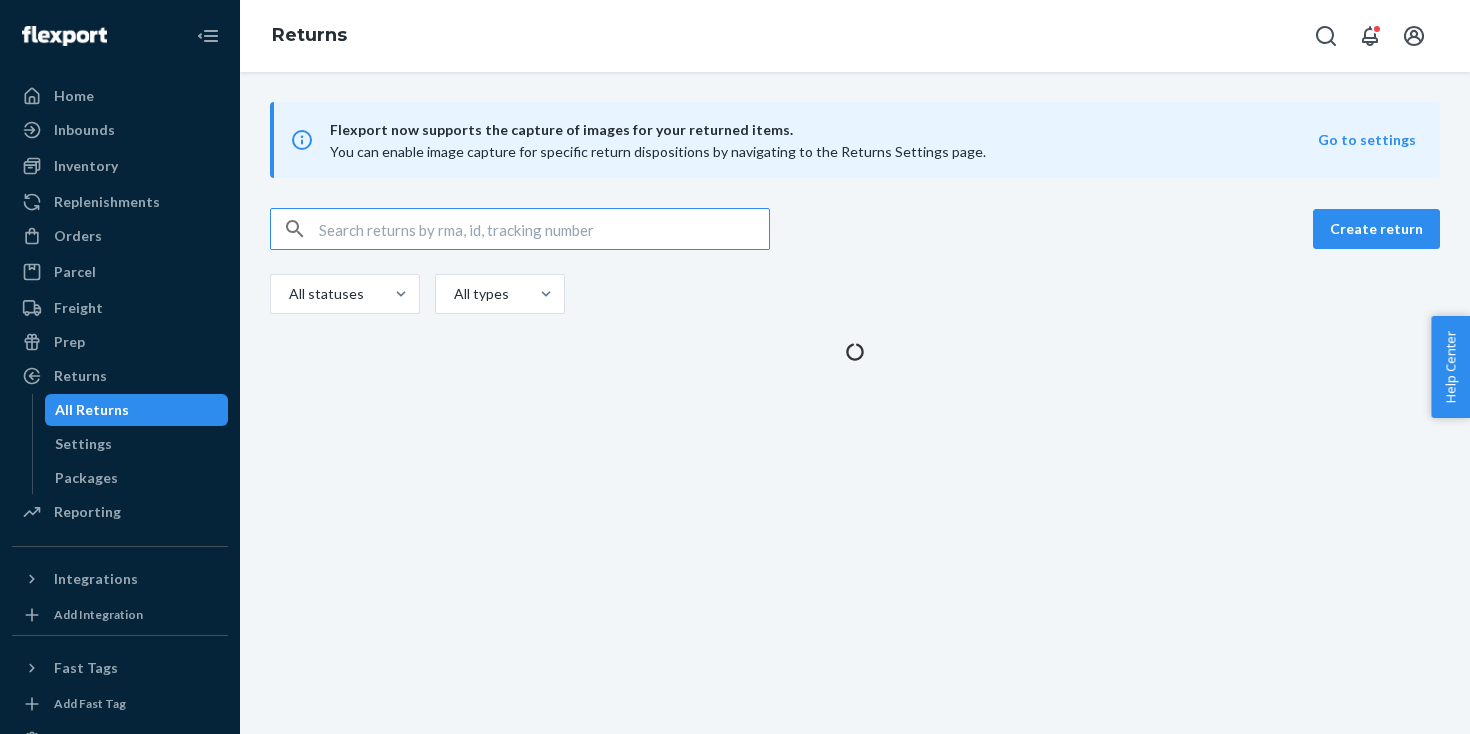 click at bounding box center [544, 229] 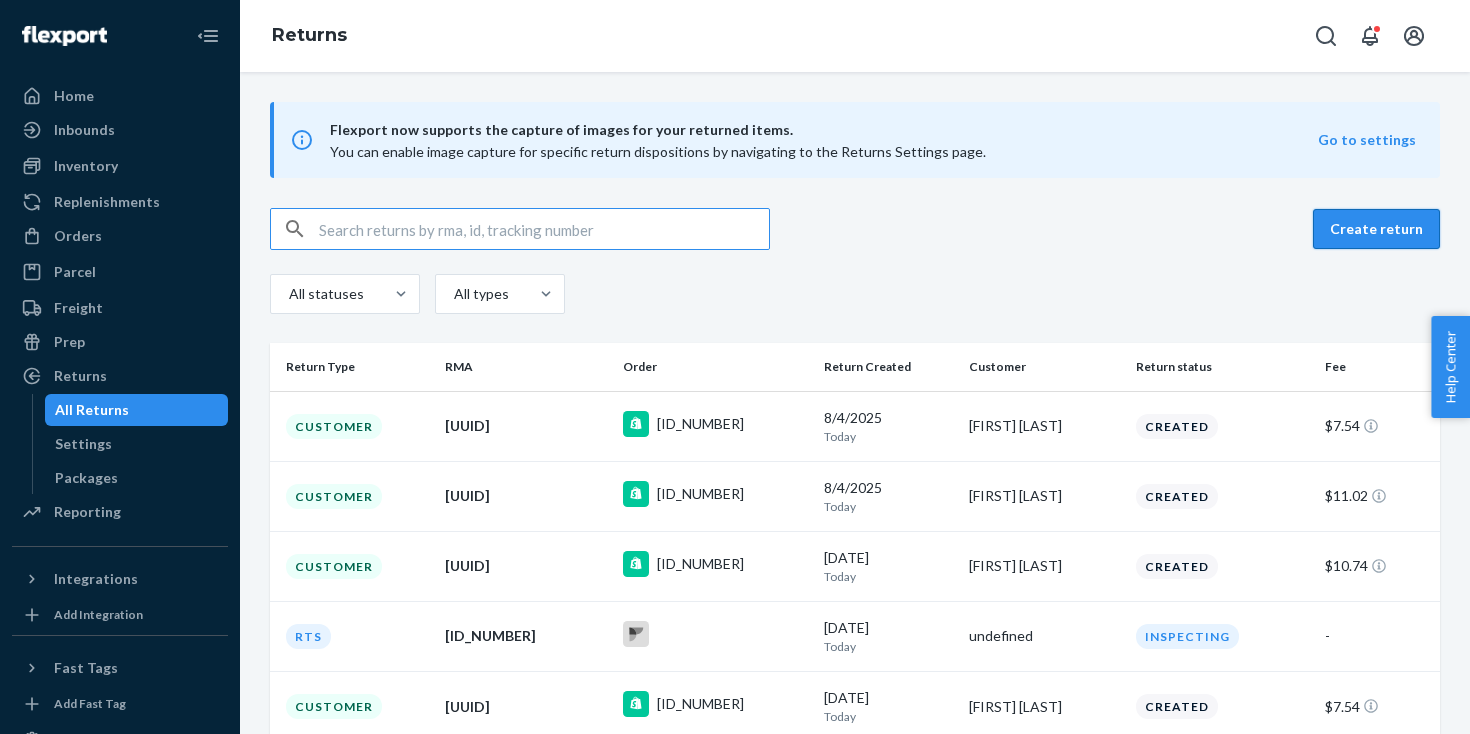 click on "Create return" at bounding box center (1376, 229) 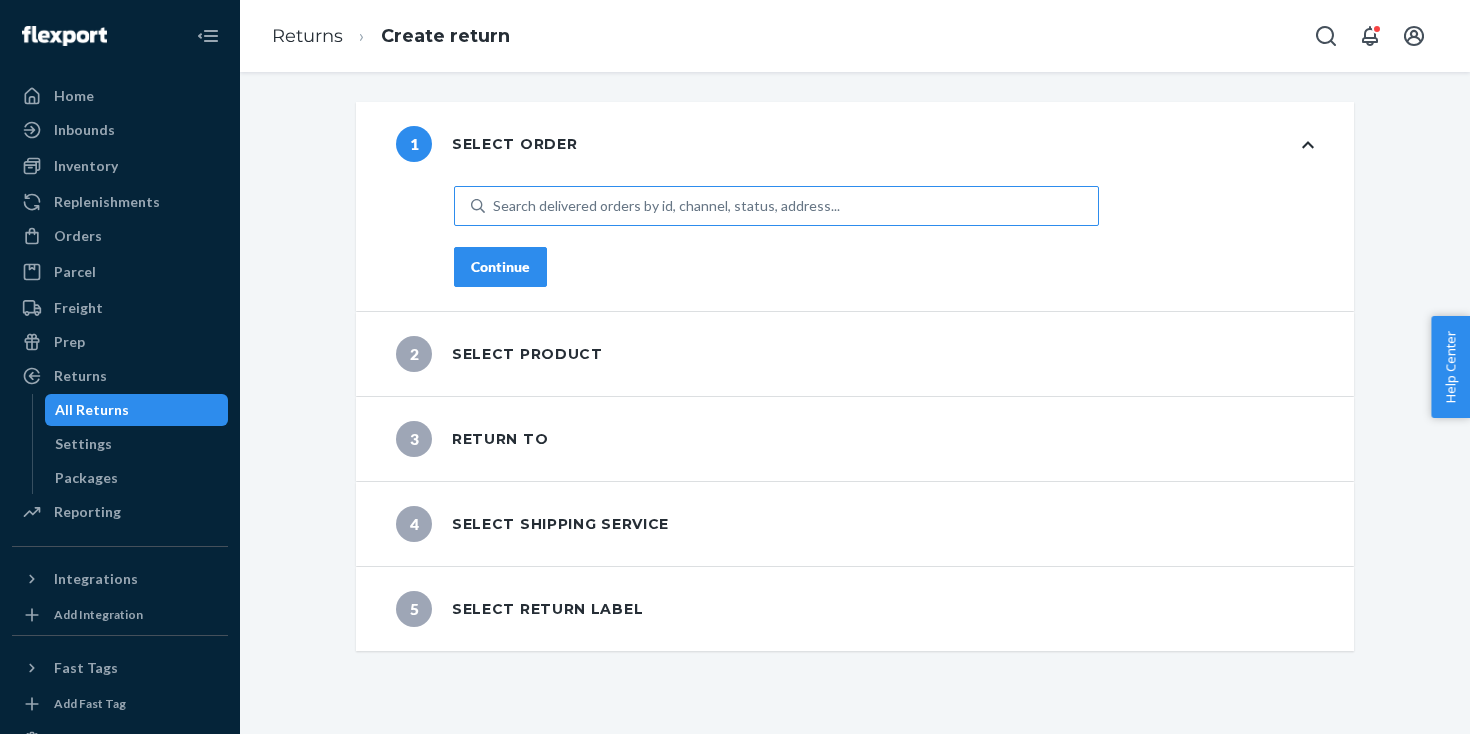 click on "Search delivered orders by id, channel, status, address..." at bounding box center [666, 206] 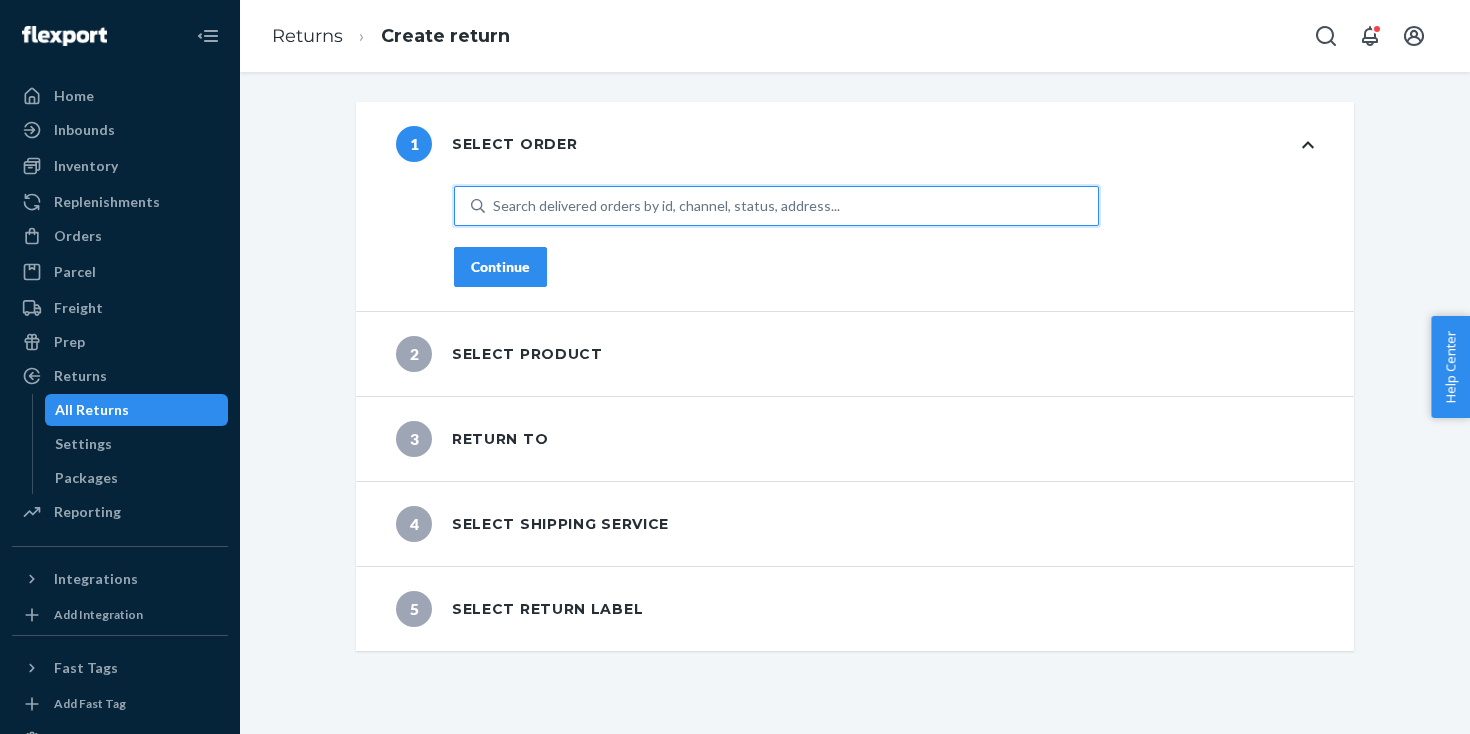 paste on "PD2216944" 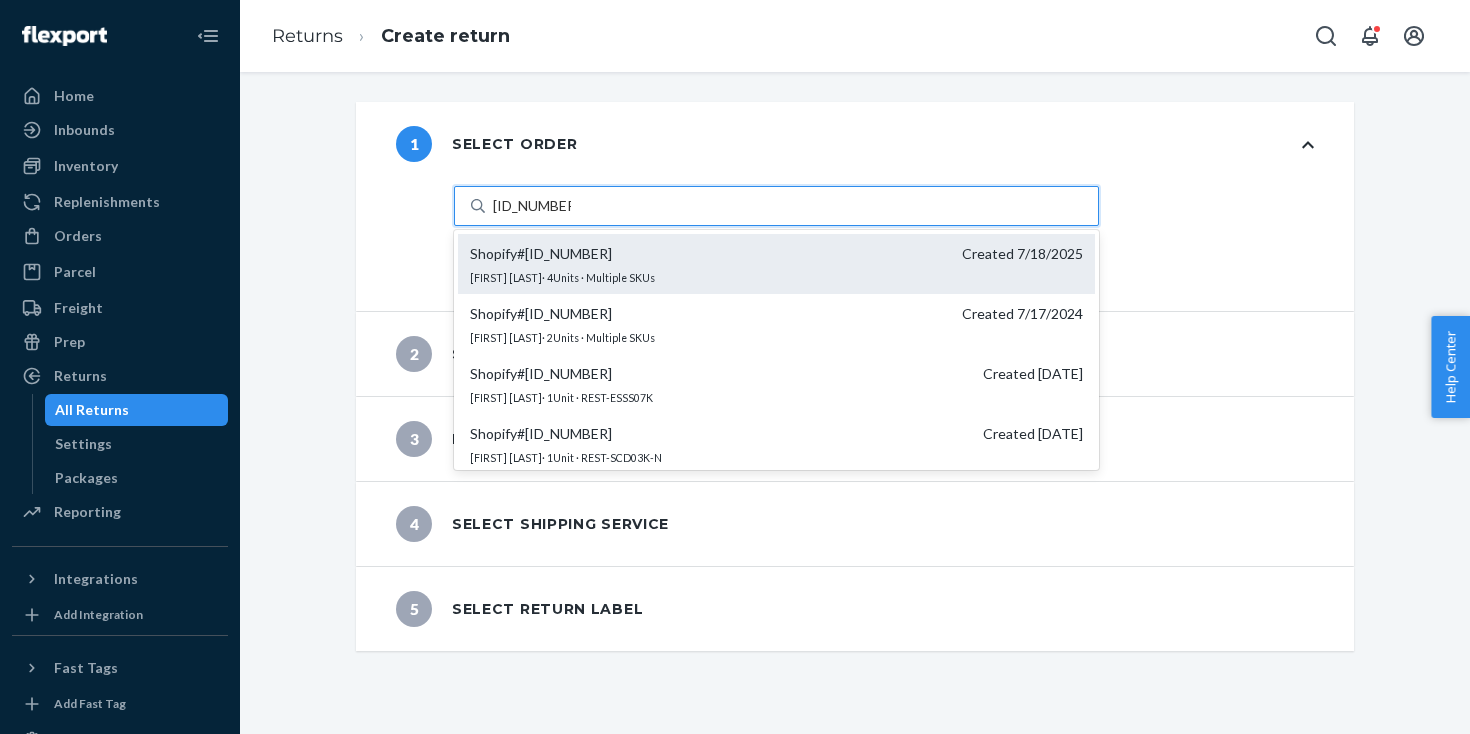 click on "Shopify  # #PD2216944" at bounding box center [541, 254] 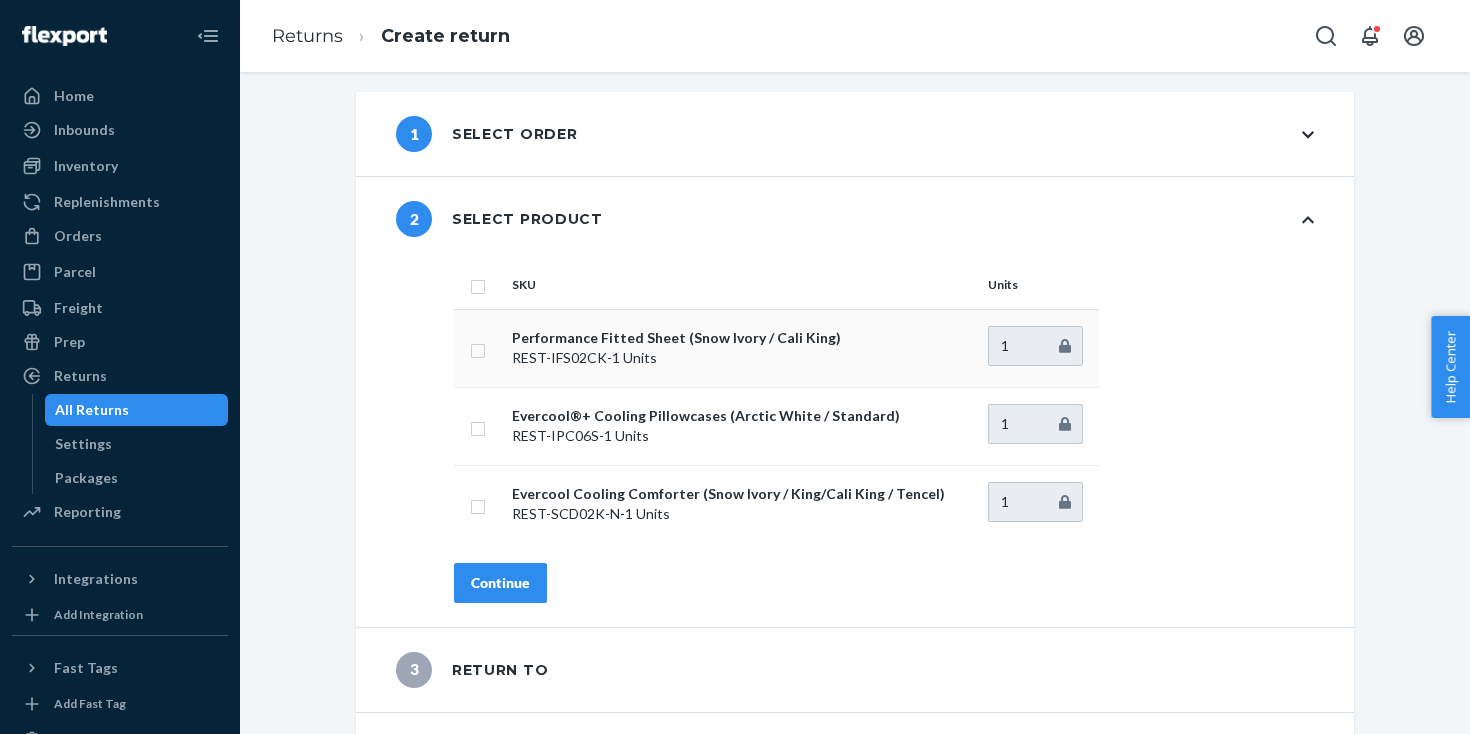 scroll, scrollTop: 12, scrollLeft: 0, axis: vertical 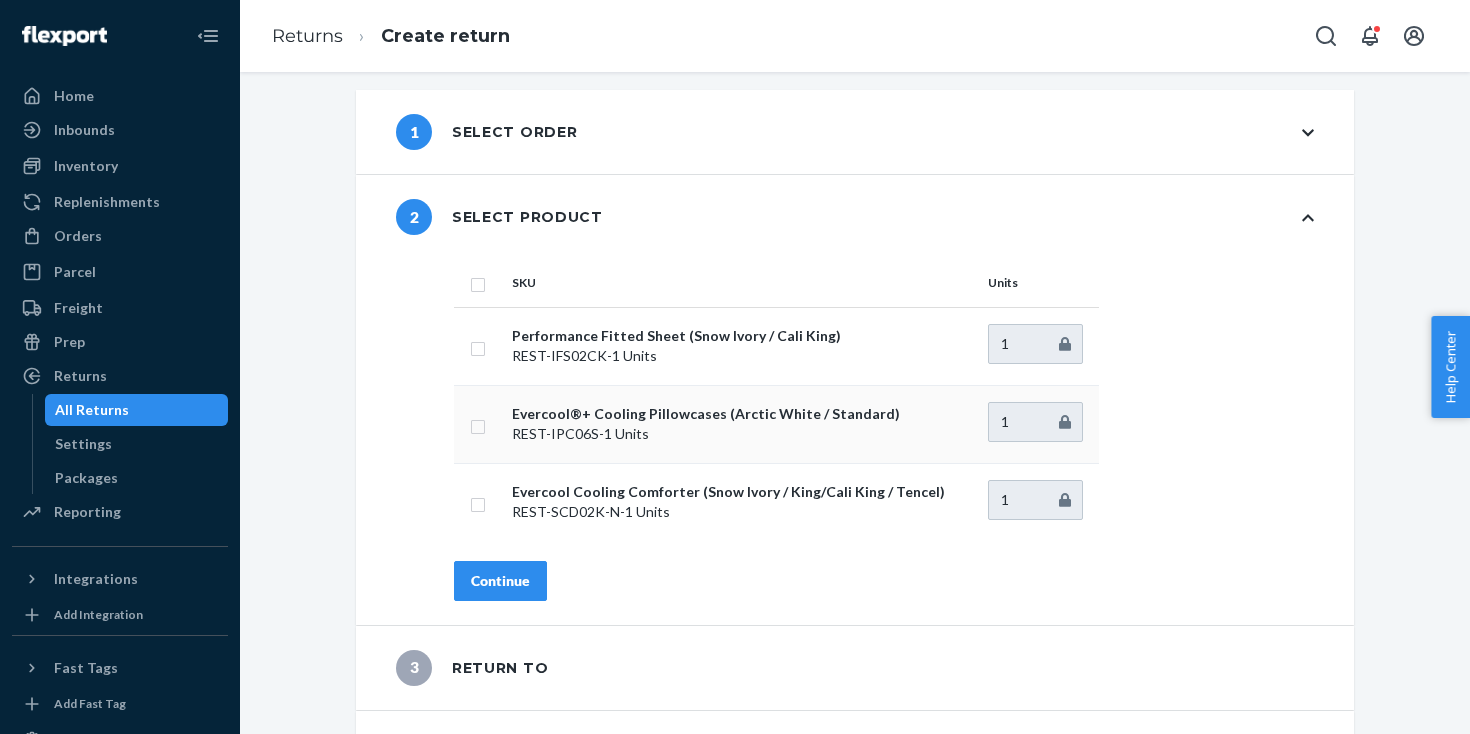 drag, startPoint x: 655, startPoint y: 345, endPoint x: 631, endPoint y: 406, distance: 65.551506 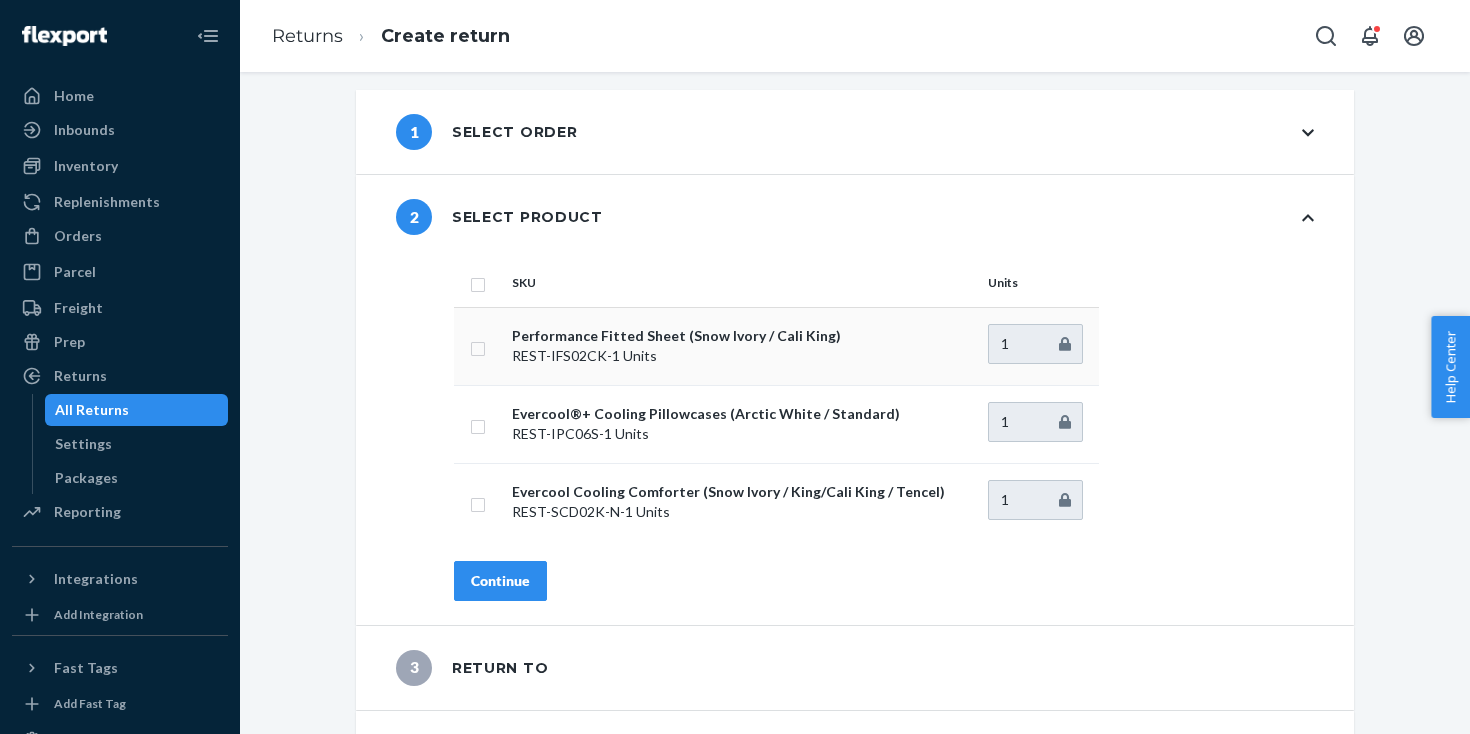 drag, startPoint x: 476, startPoint y: 333, endPoint x: 478, endPoint y: 348, distance: 15.132746 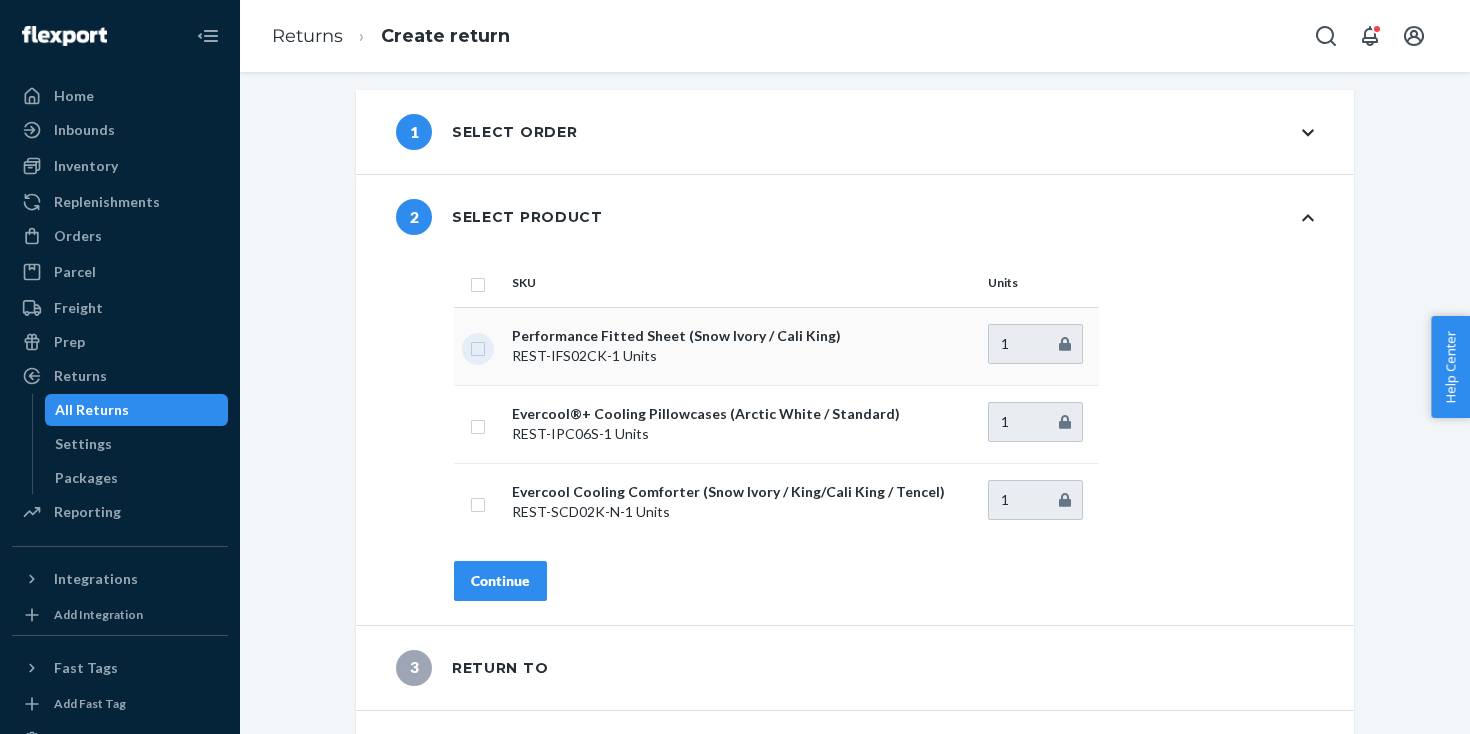 click at bounding box center [478, 346] 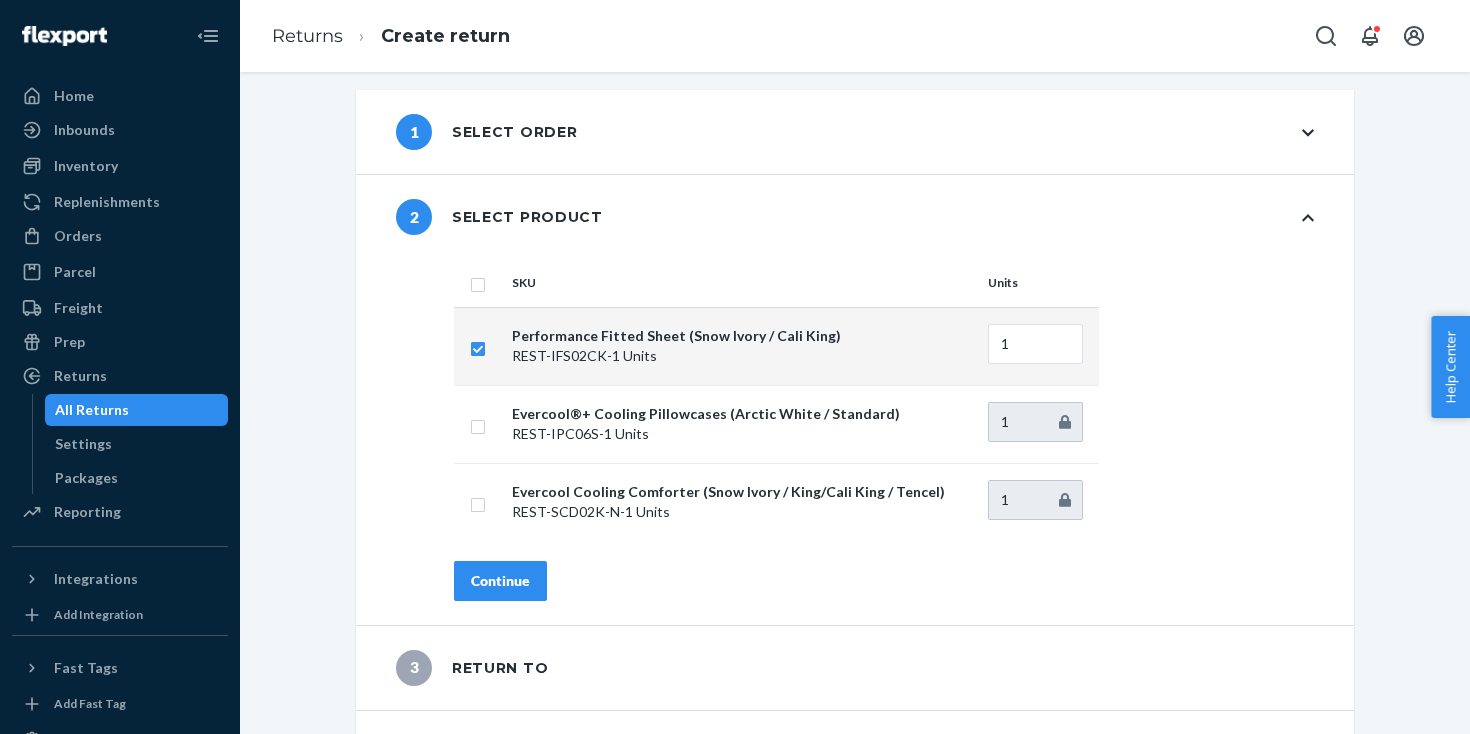 click on "Continue" at bounding box center (500, 581) 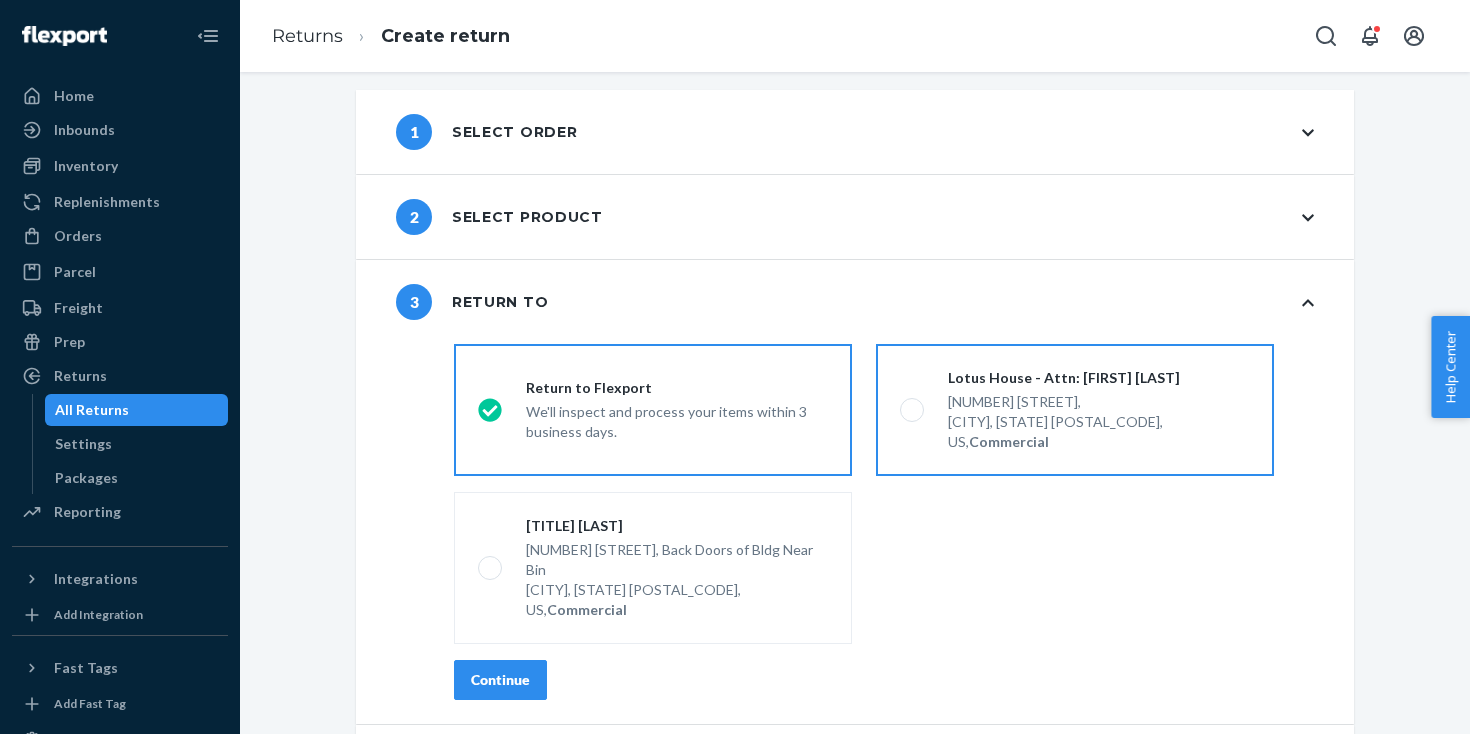drag, startPoint x: 991, startPoint y: 434, endPoint x: 978, endPoint y: 436, distance: 13.152946 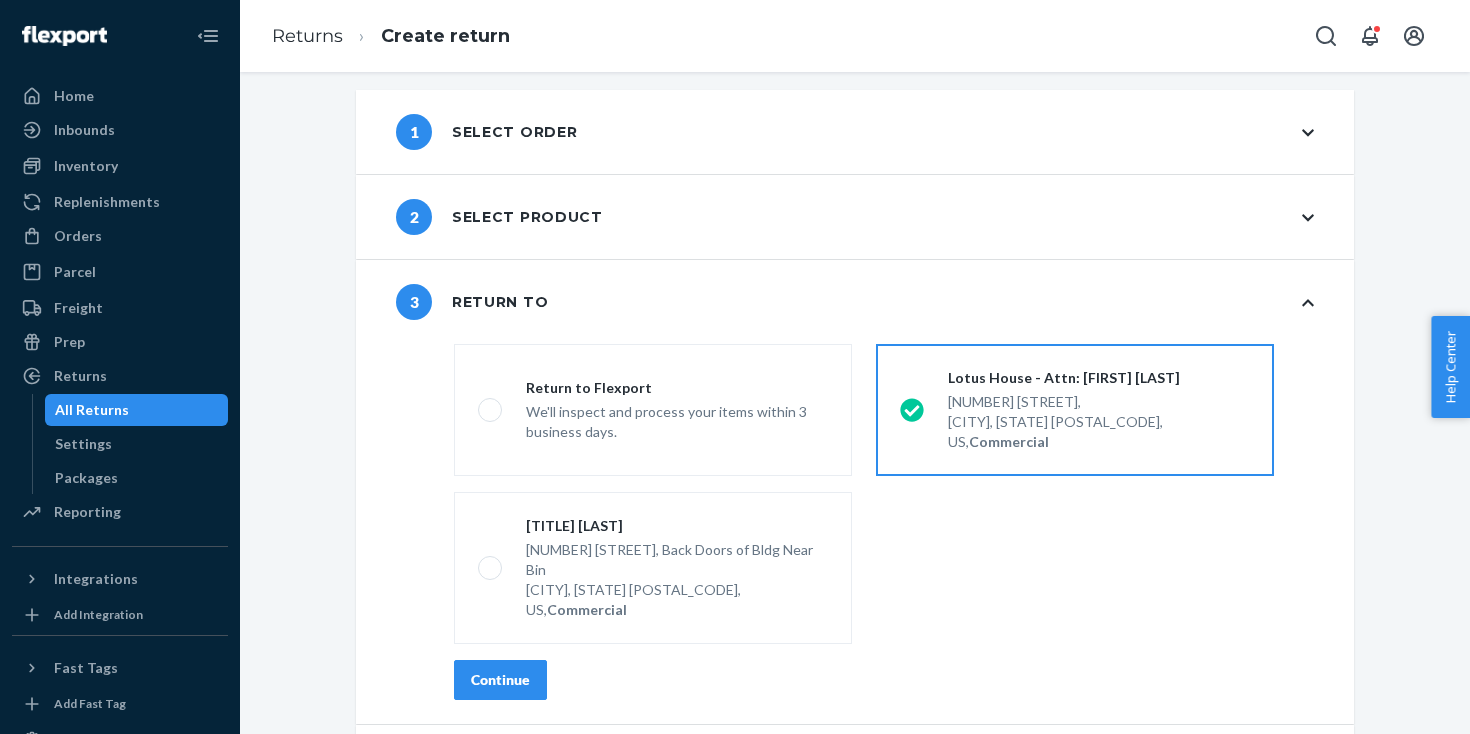 click on "Continue" at bounding box center (500, 680) 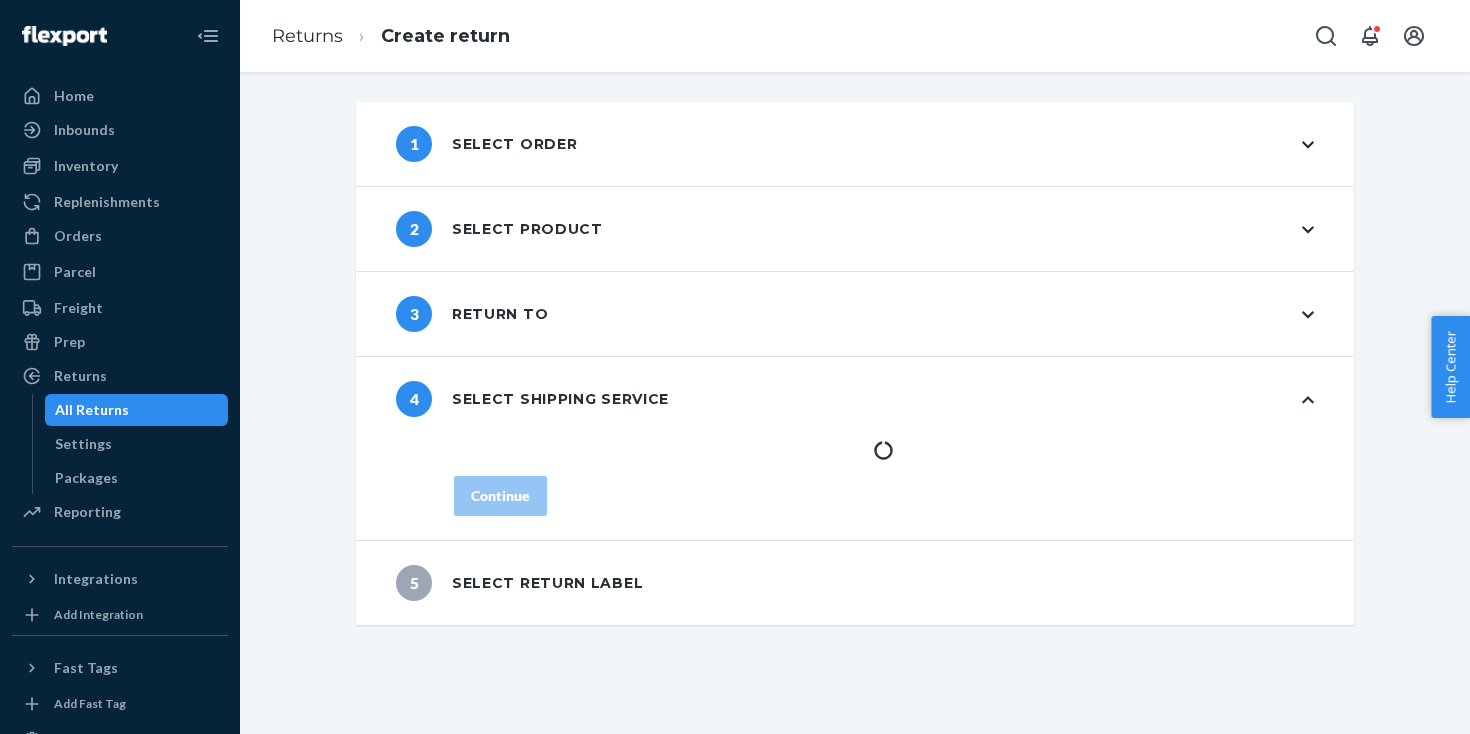 scroll, scrollTop: 0, scrollLeft: 0, axis: both 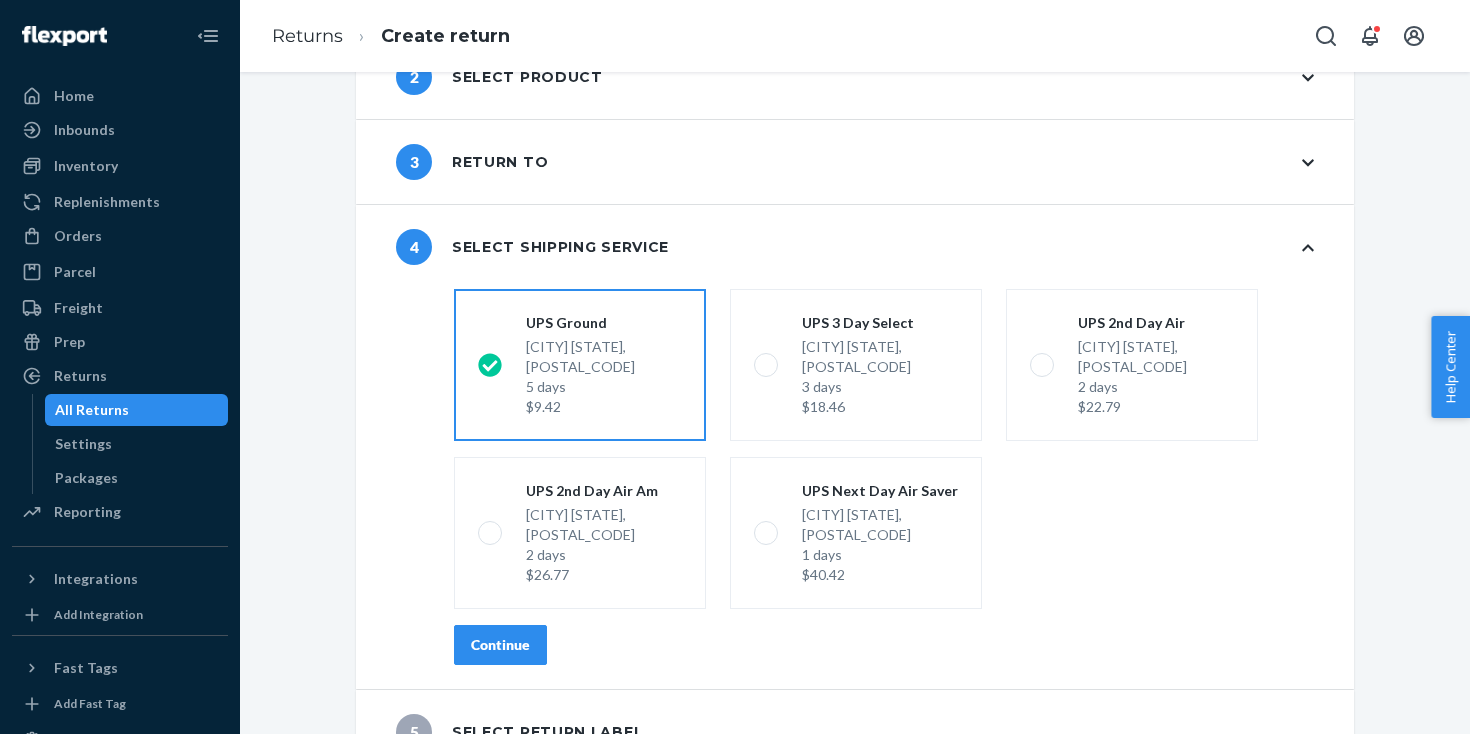 click on "Continue" at bounding box center [500, 645] 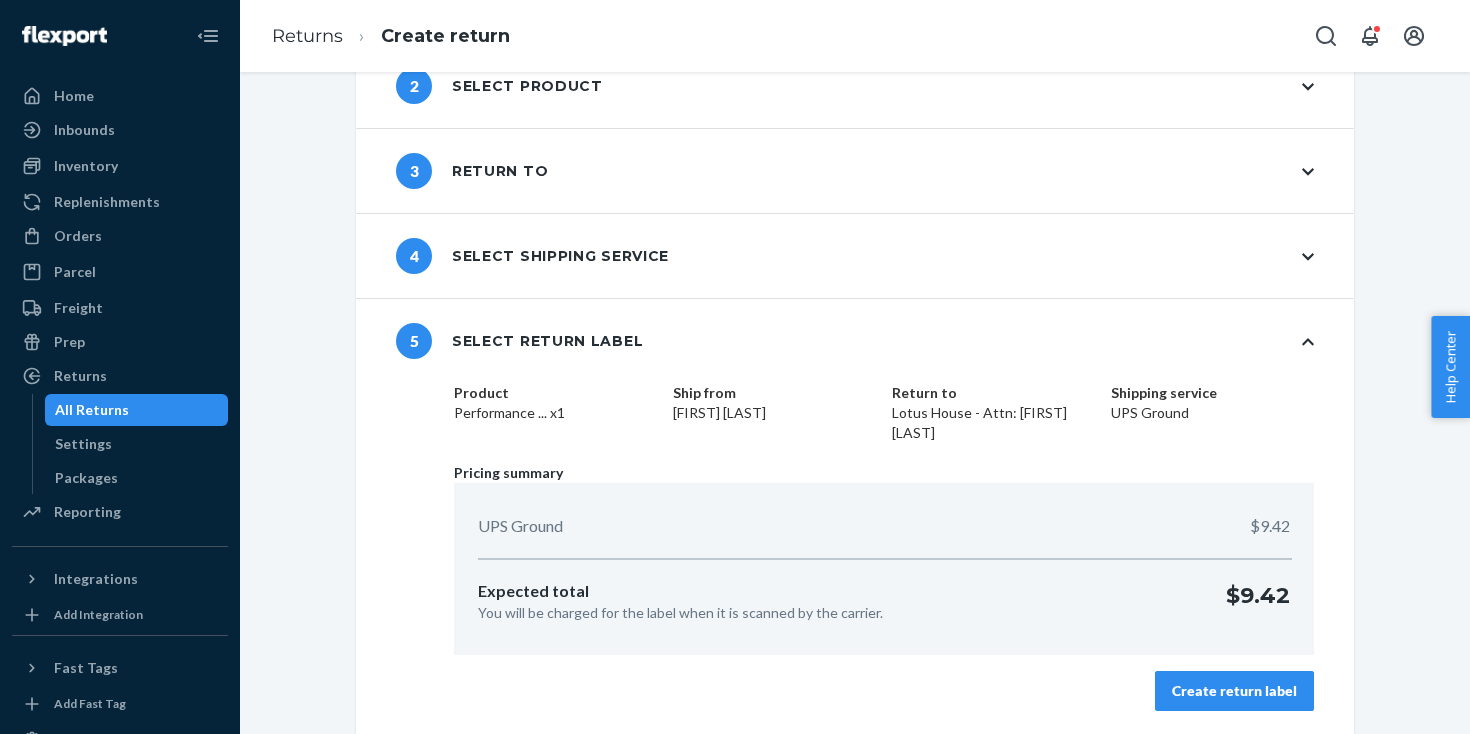 click on "Create return label" at bounding box center (1234, 691) 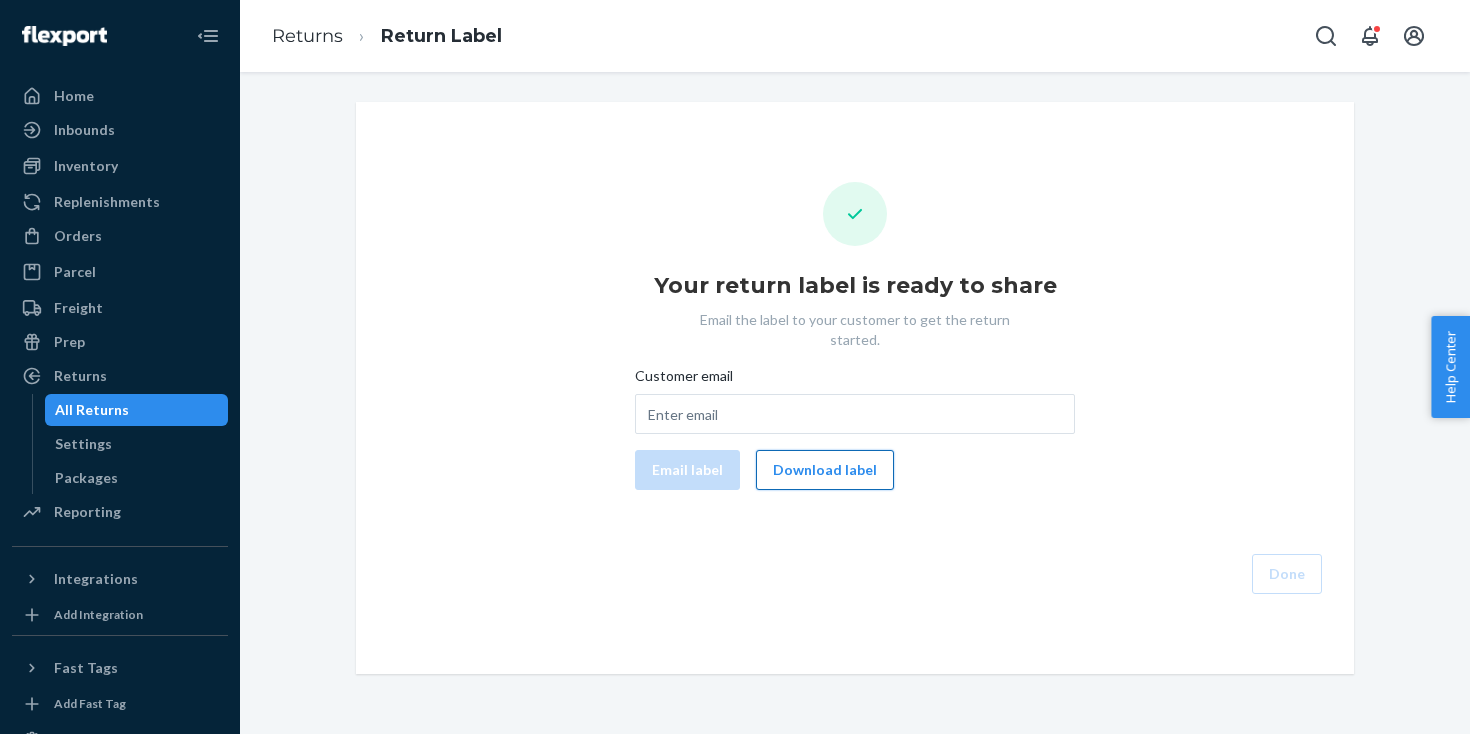 click on "Download label" at bounding box center (825, 470) 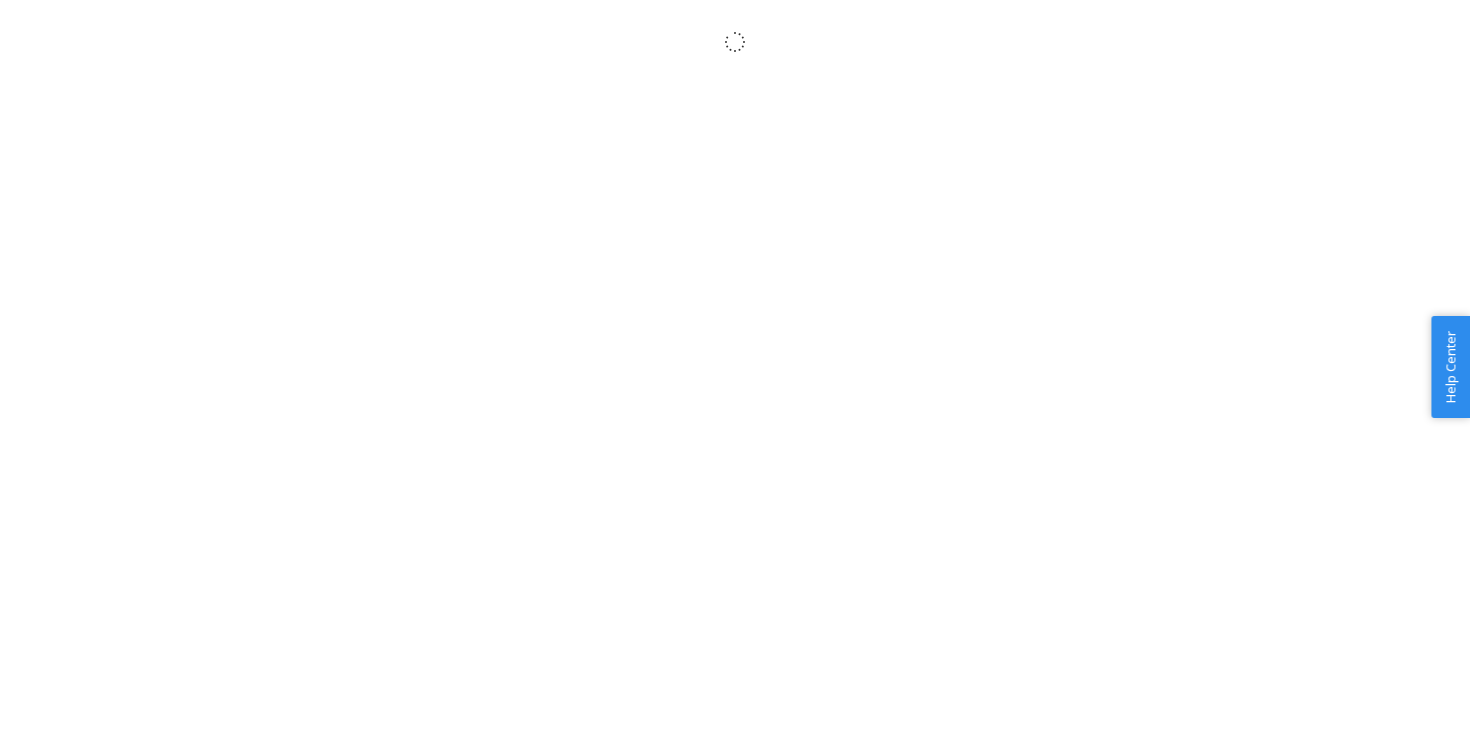 scroll, scrollTop: 0, scrollLeft: 0, axis: both 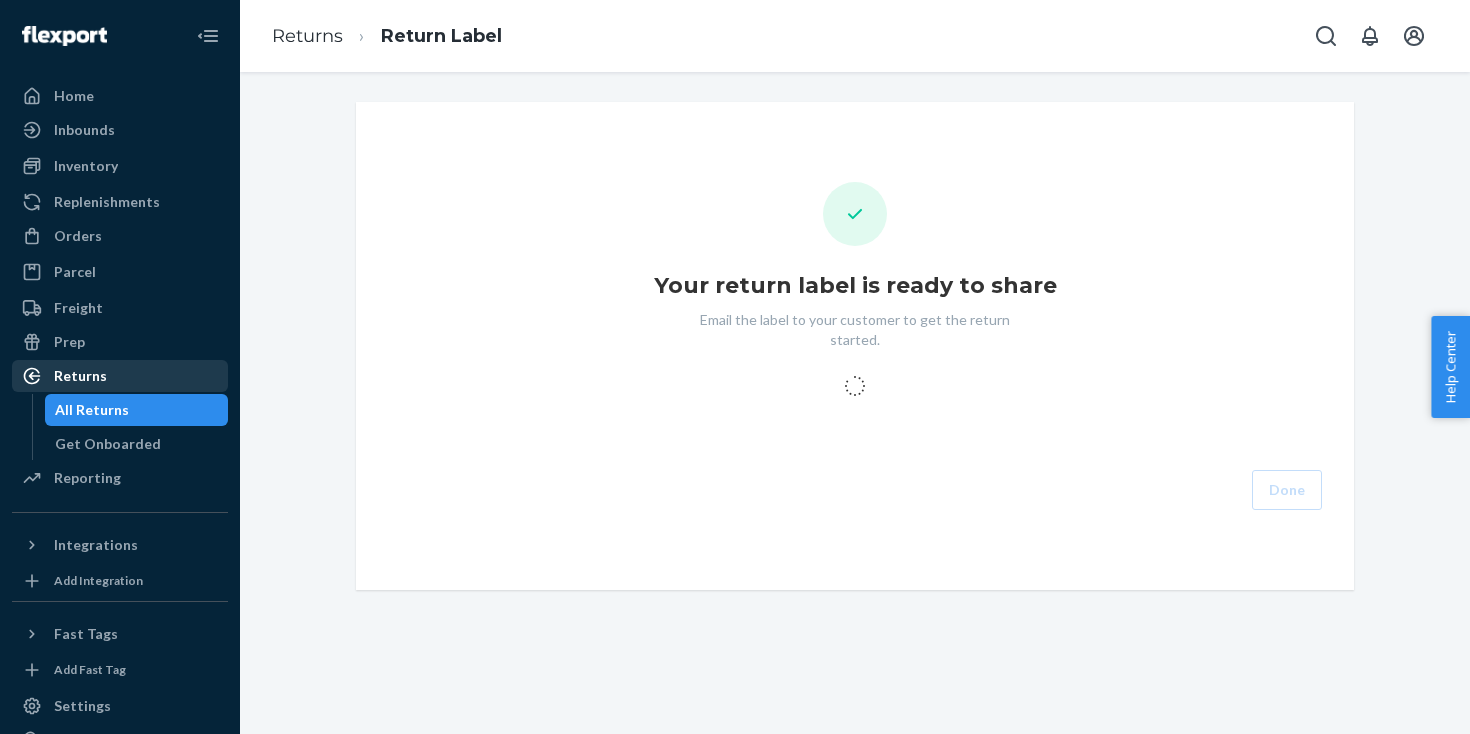 drag, startPoint x: 128, startPoint y: 416, endPoint x: 206, endPoint y: 389, distance: 82.5409 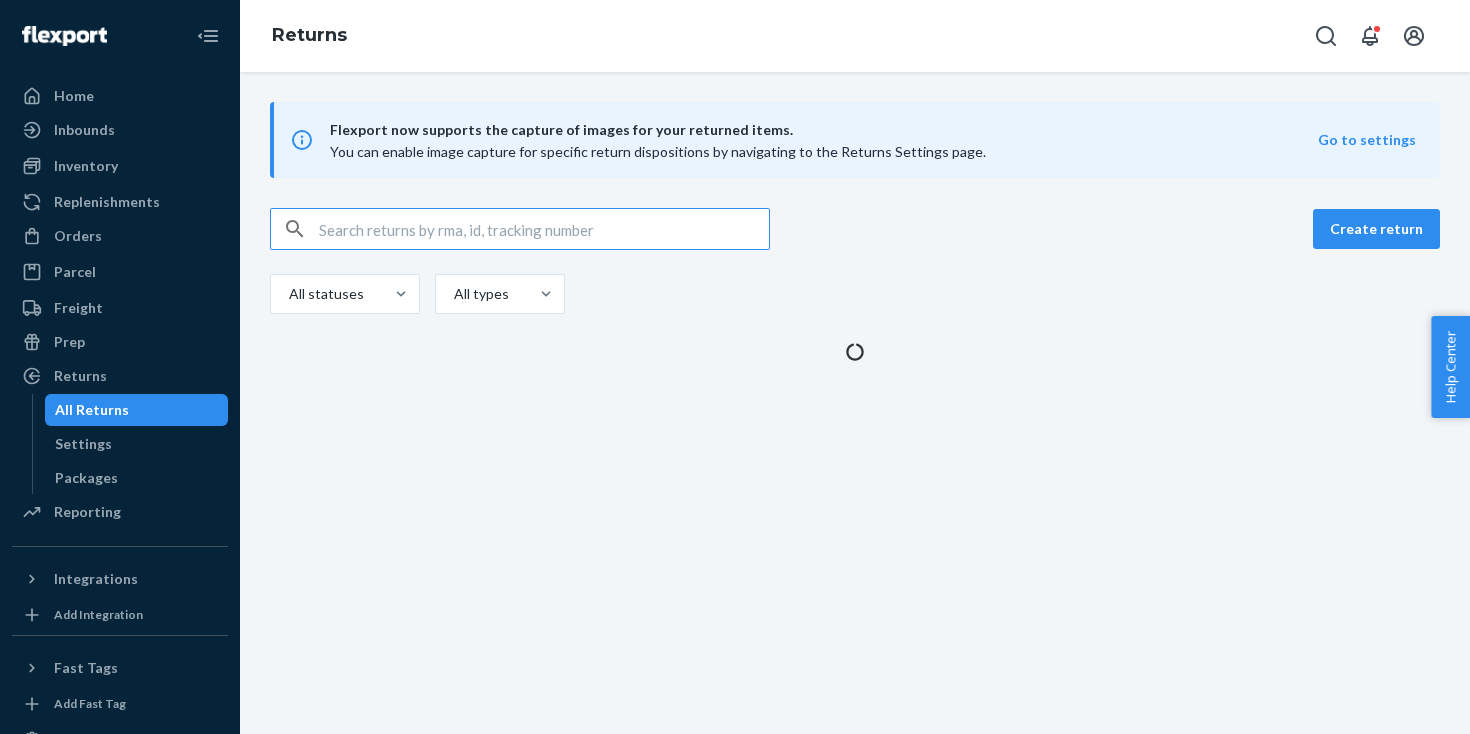 click at bounding box center (544, 229) 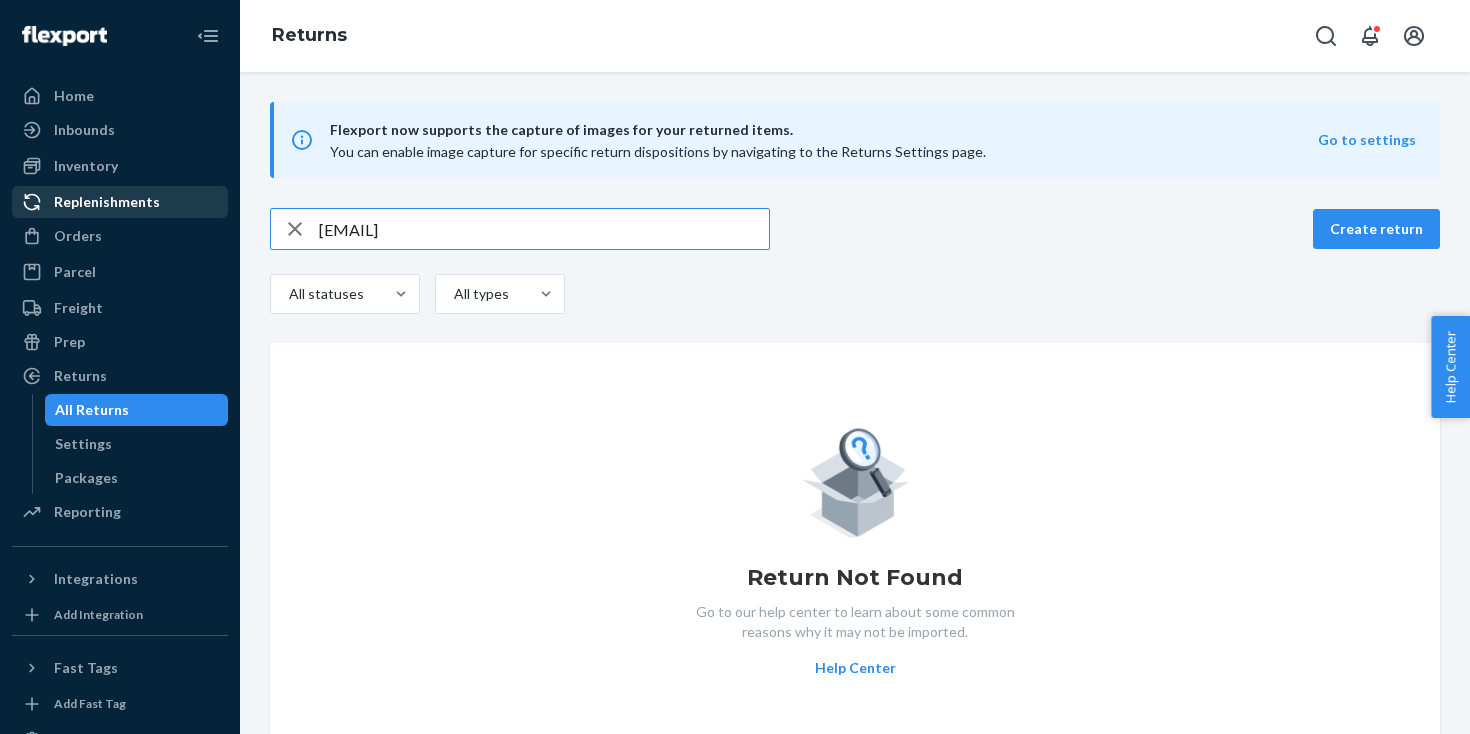 drag, startPoint x: 538, startPoint y: 230, endPoint x: 148, endPoint y: 212, distance: 390.41516 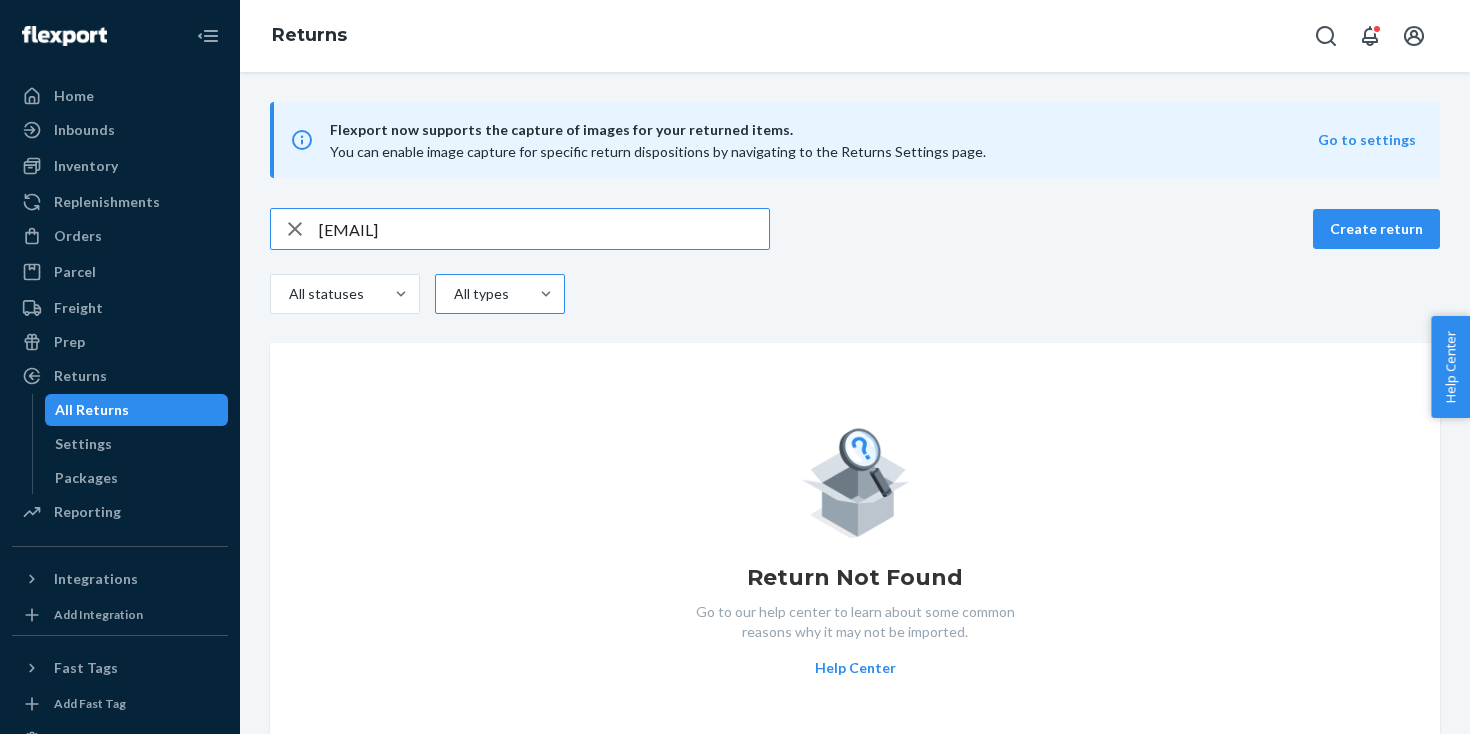 paste on "[FIRST] [LAST]" 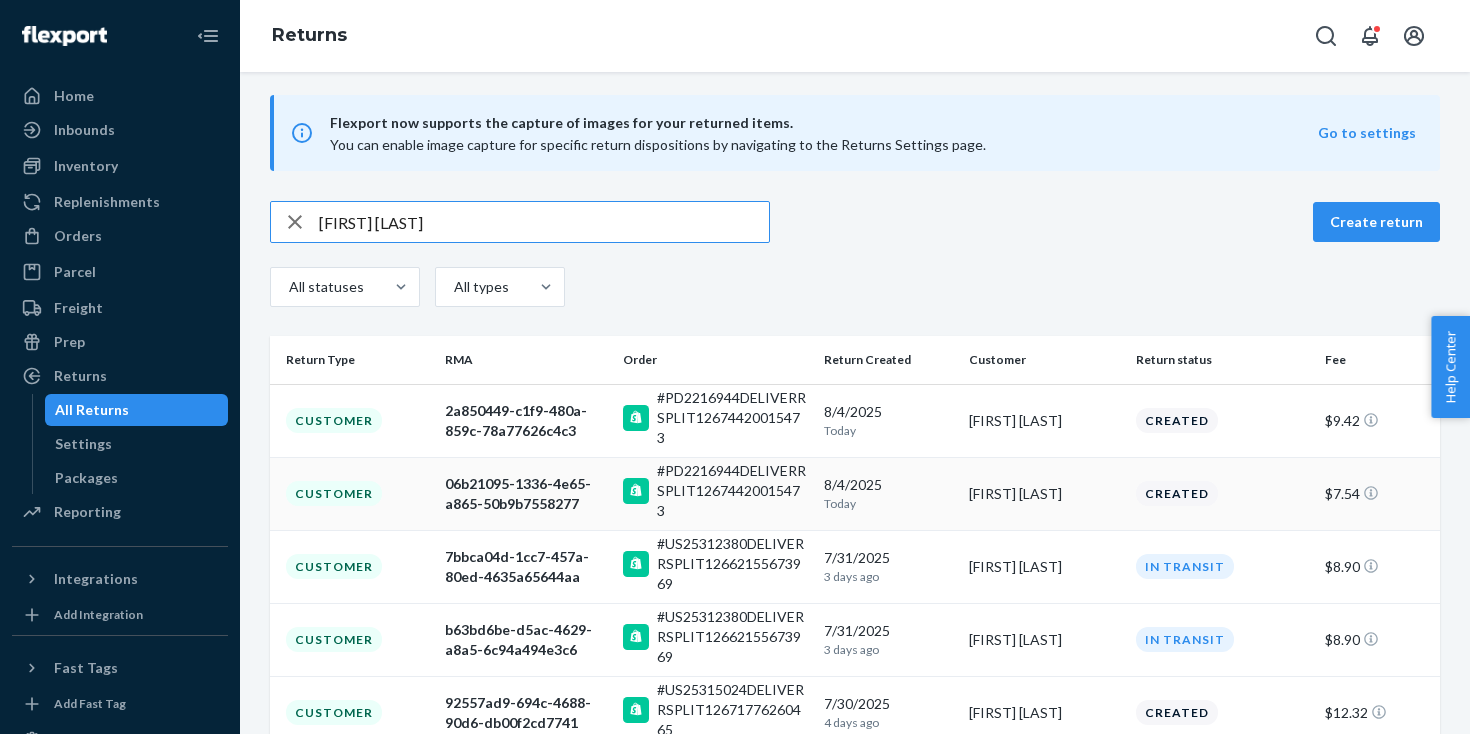 scroll, scrollTop: 8, scrollLeft: 0, axis: vertical 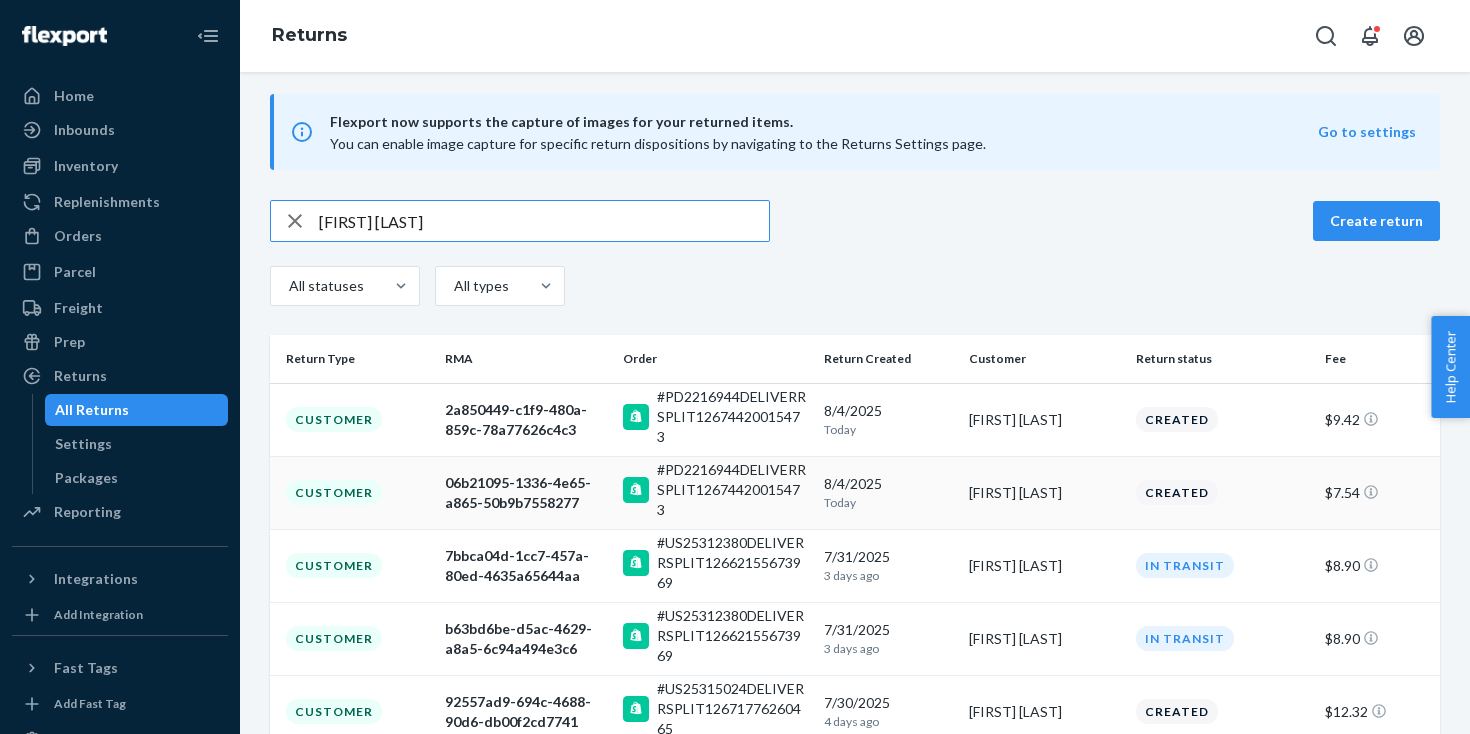 type on "[FIRST] [LAST]" 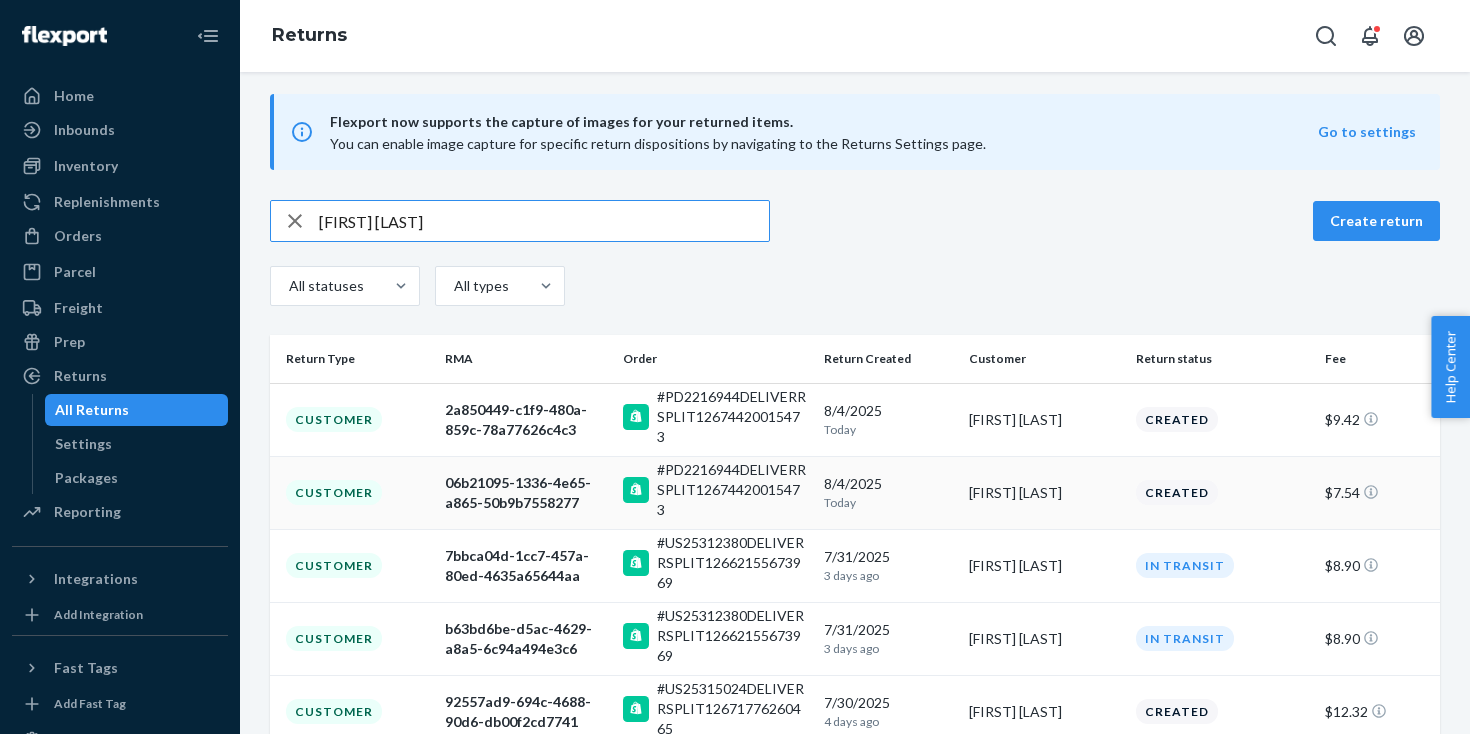 click on "#PD2216944DELIVERRSPLIT12674420015473" at bounding box center [732, 490] 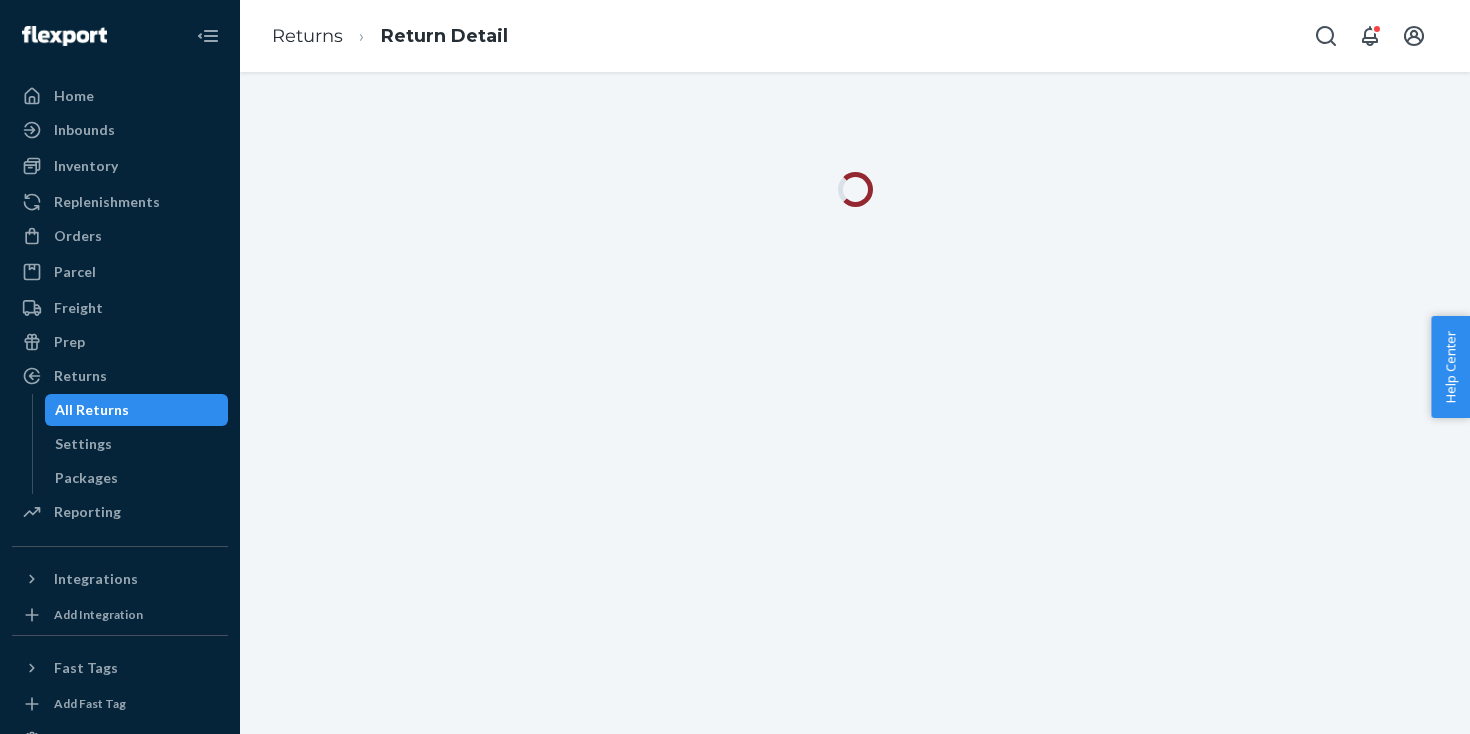 scroll, scrollTop: 0, scrollLeft: 0, axis: both 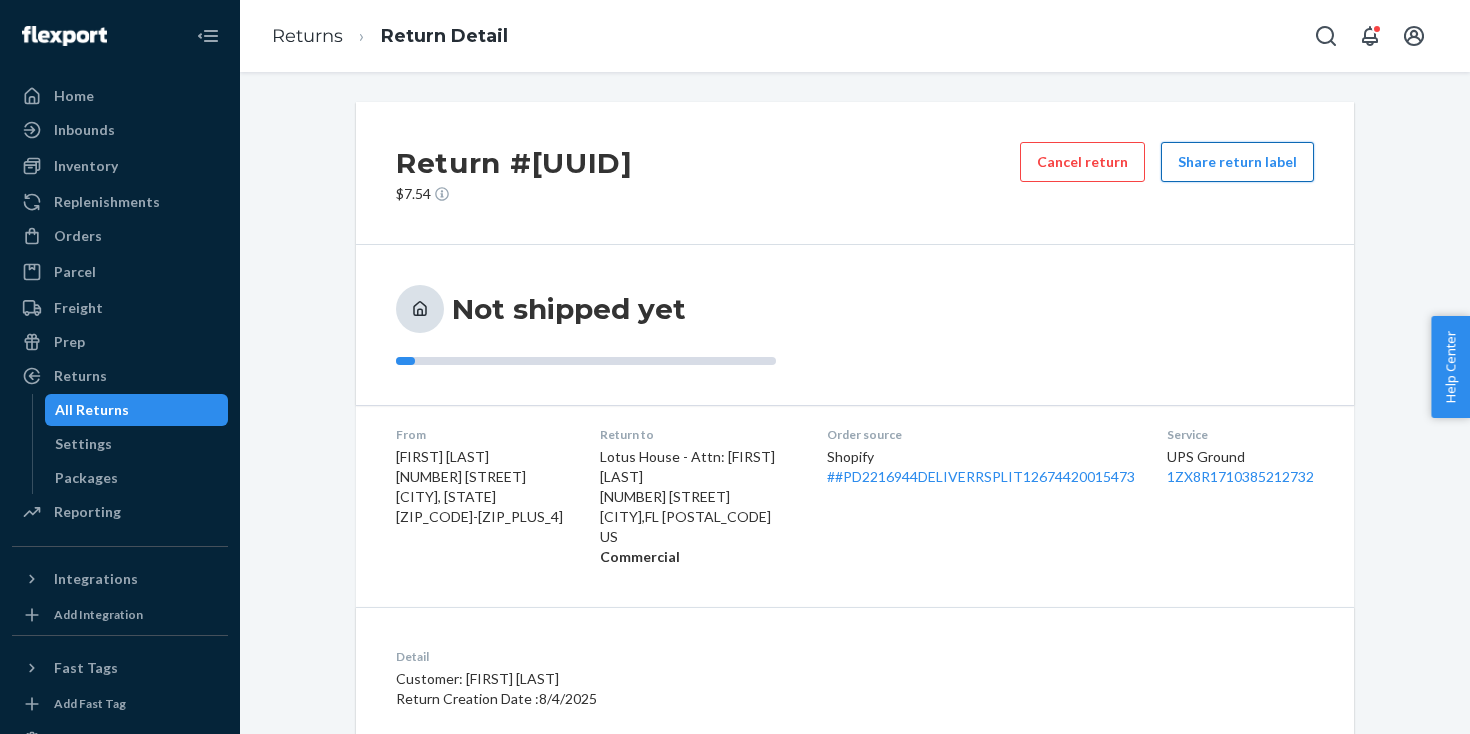 click on "Share return label" at bounding box center (1237, 162) 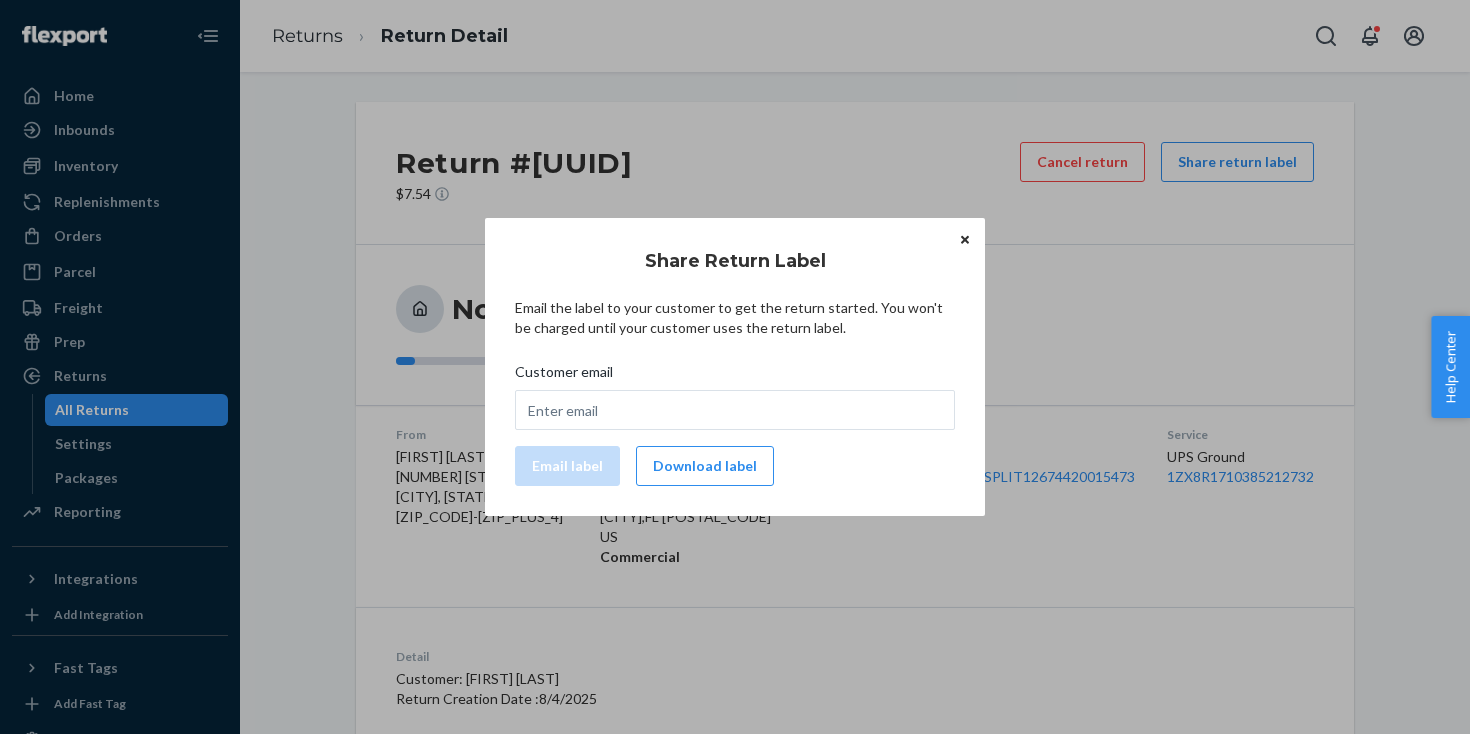 drag, startPoint x: 731, startPoint y: 459, endPoint x: 744, endPoint y: 445, distance: 19.104973 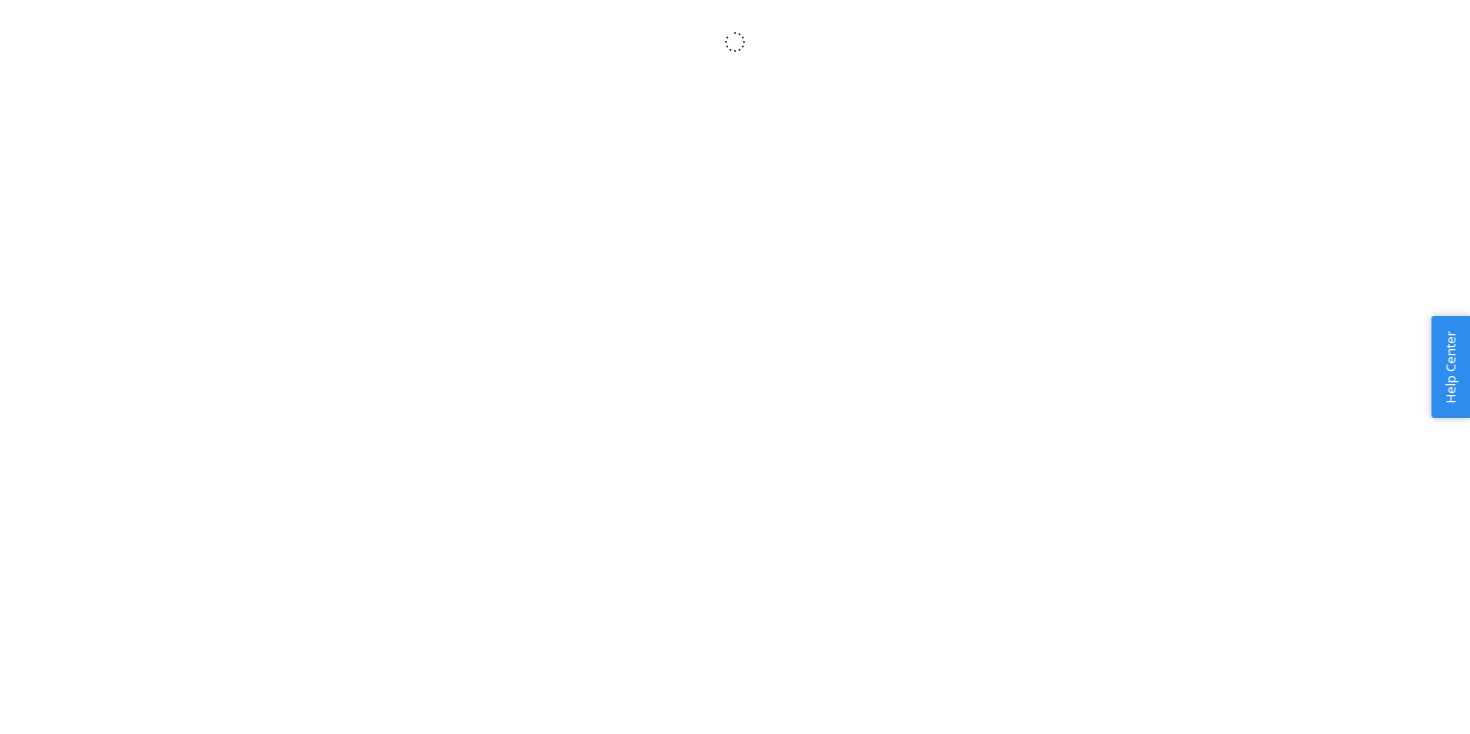 scroll, scrollTop: 0, scrollLeft: 0, axis: both 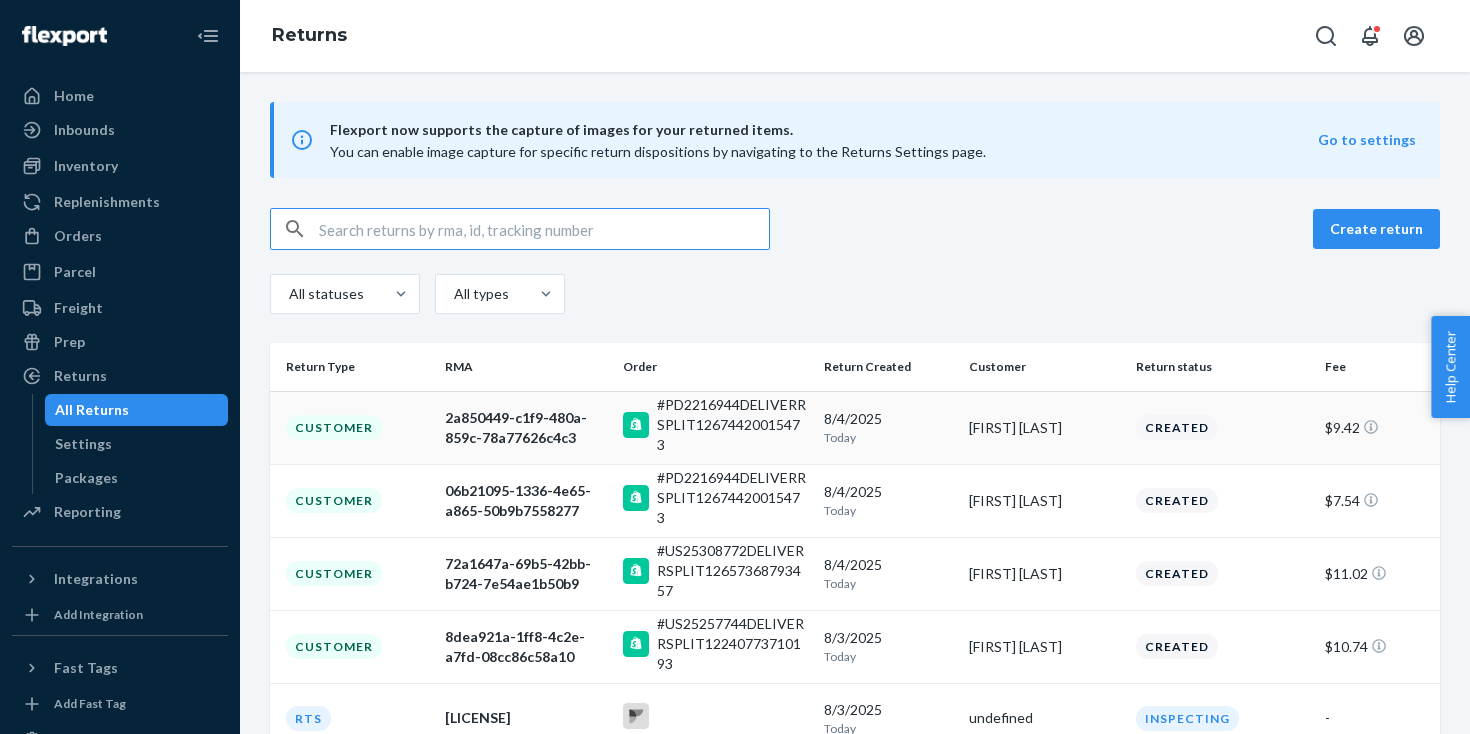click on "Today" at bounding box center [888, 437] 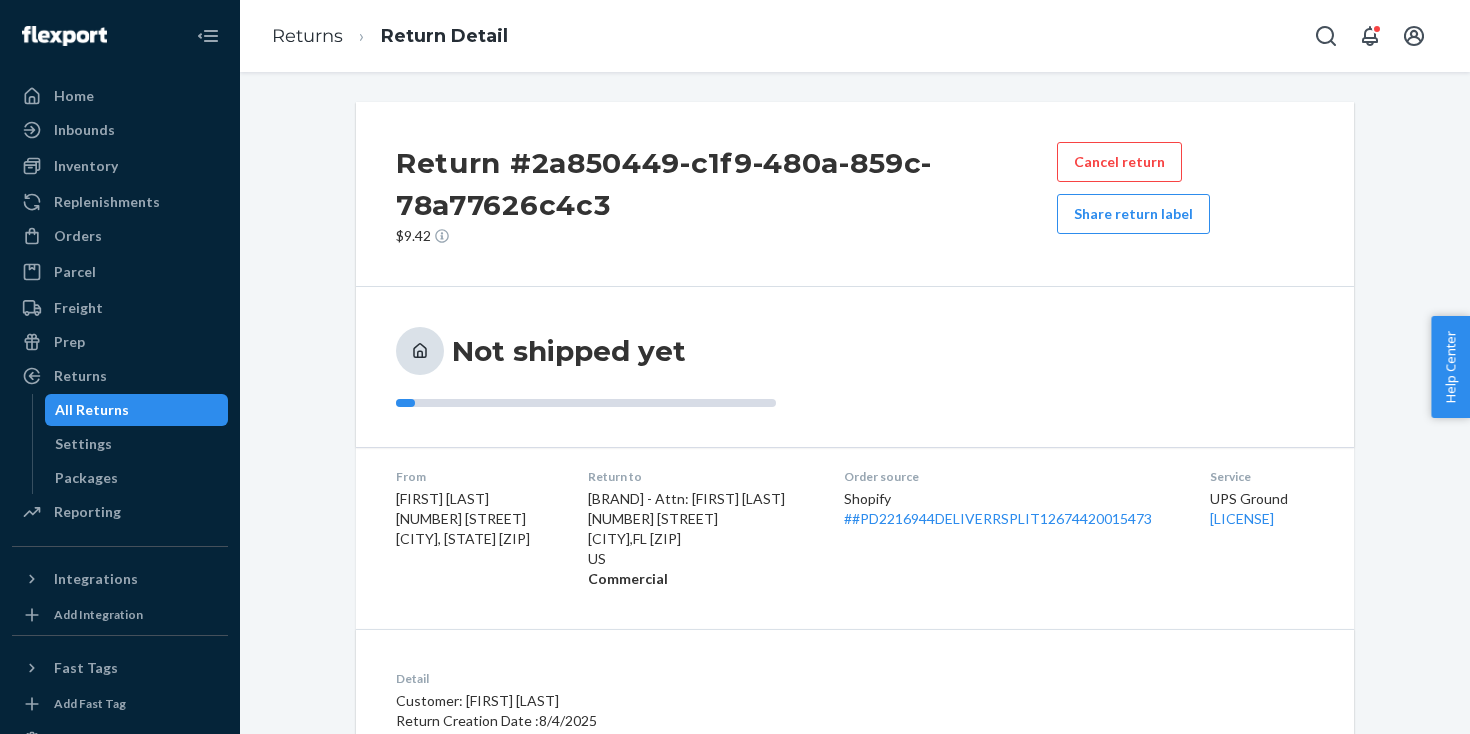 click on "Share return label" at bounding box center (1133, 214) 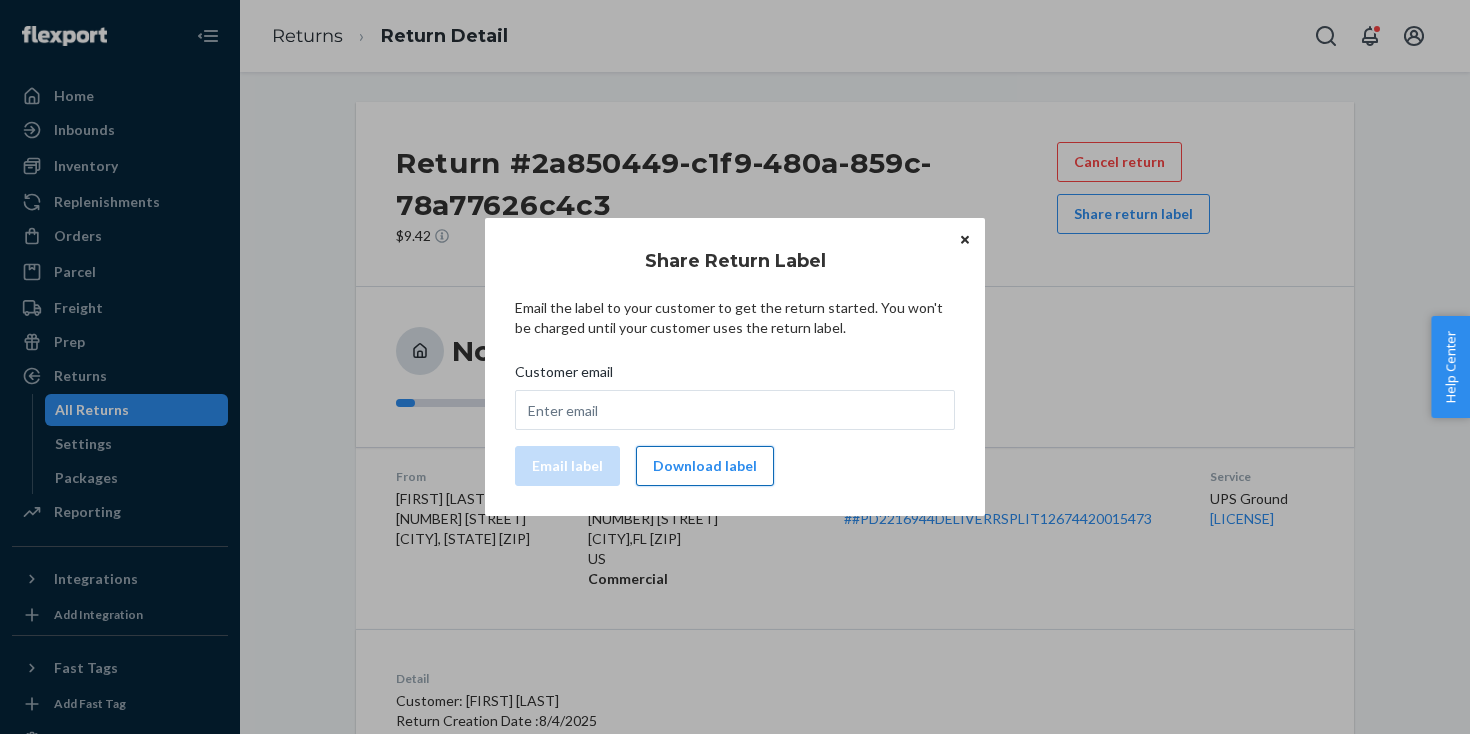 click on "Download label" at bounding box center (705, 466) 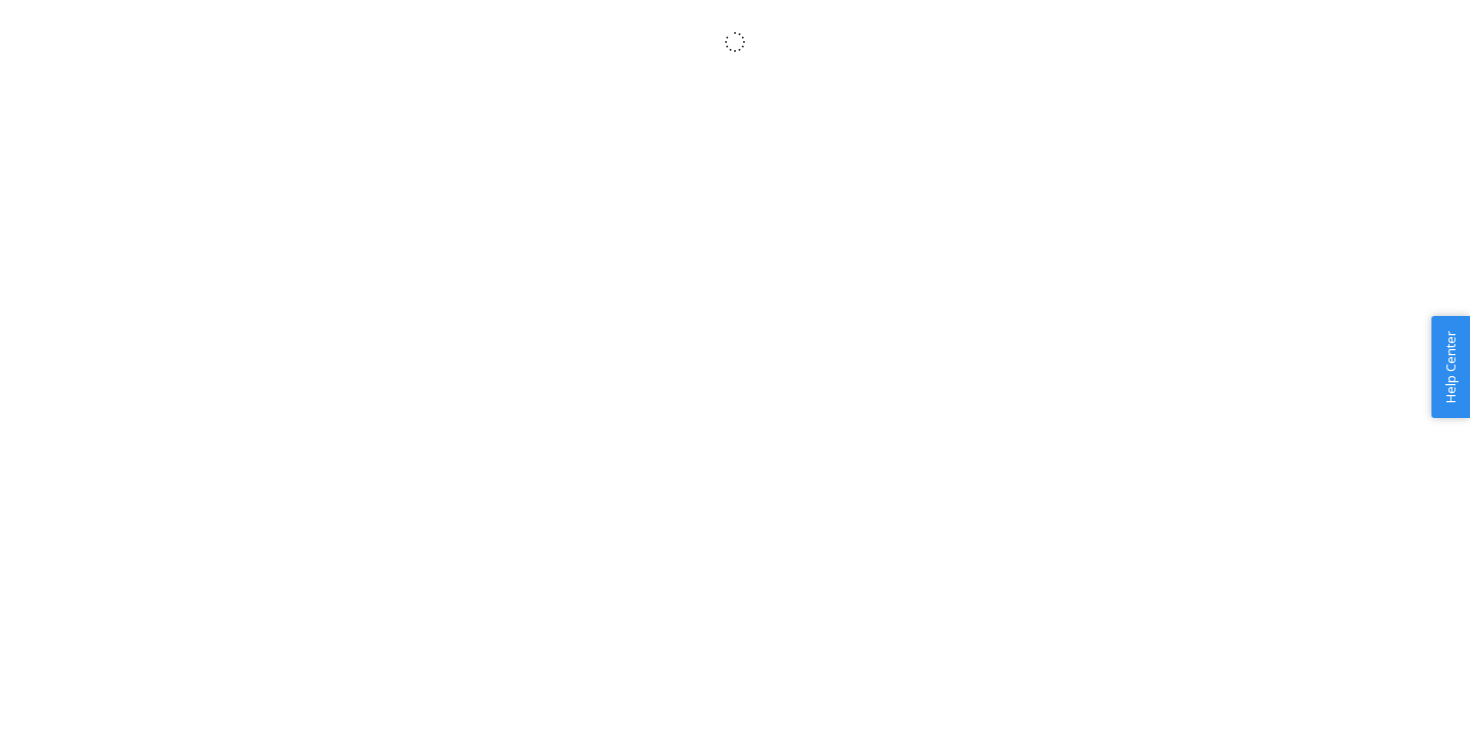 scroll, scrollTop: 0, scrollLeft: 0, axis: both 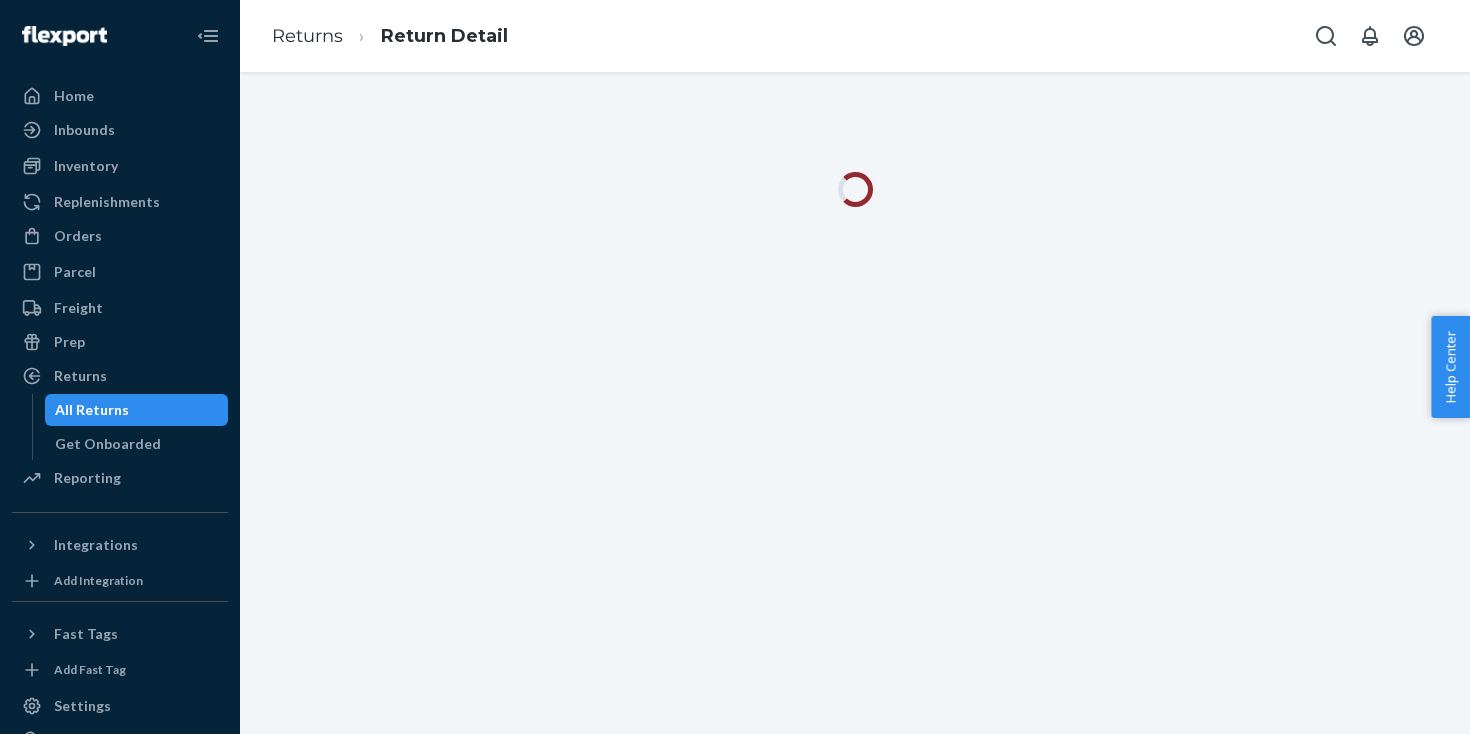 click on "All Returns" at bounding box center [137, 410] 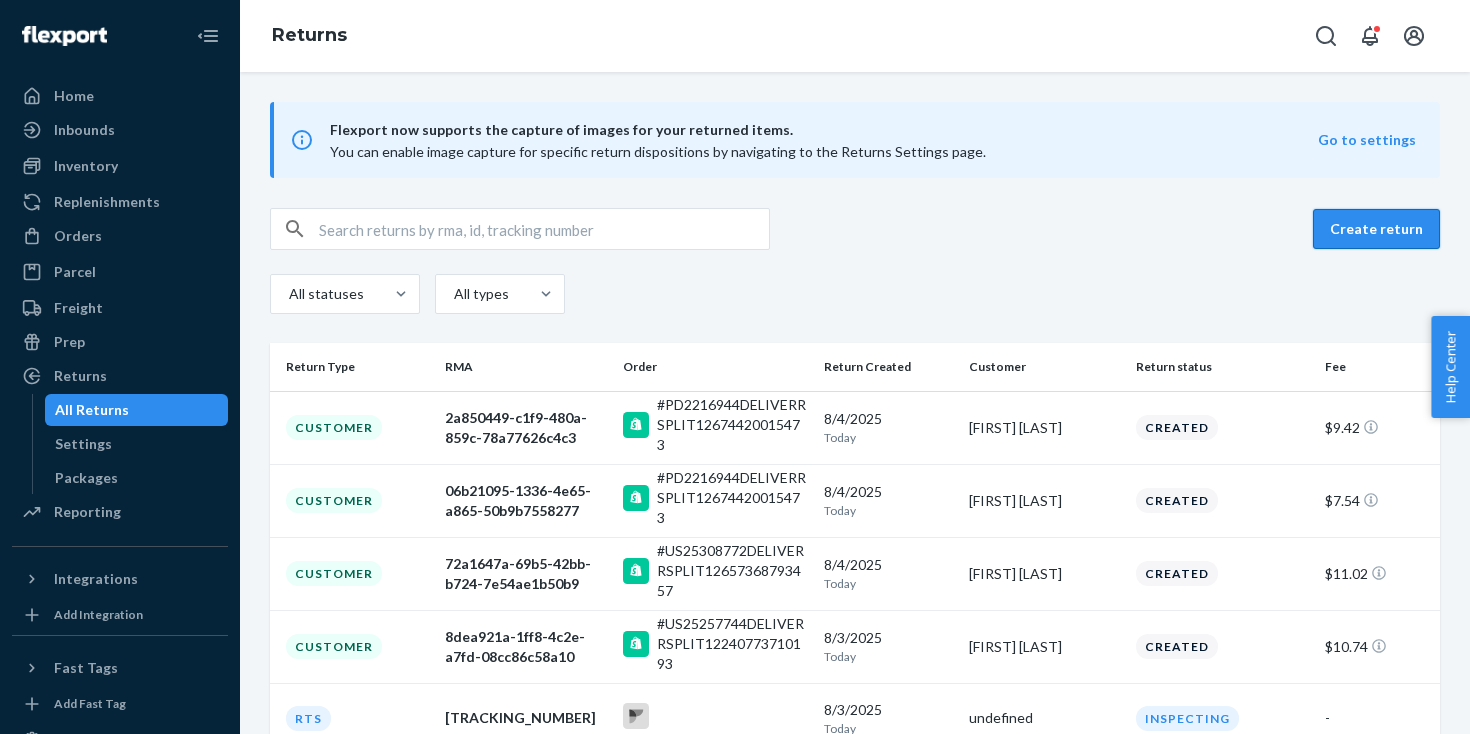 click on "Create return" at bounding box center (1376, 229) 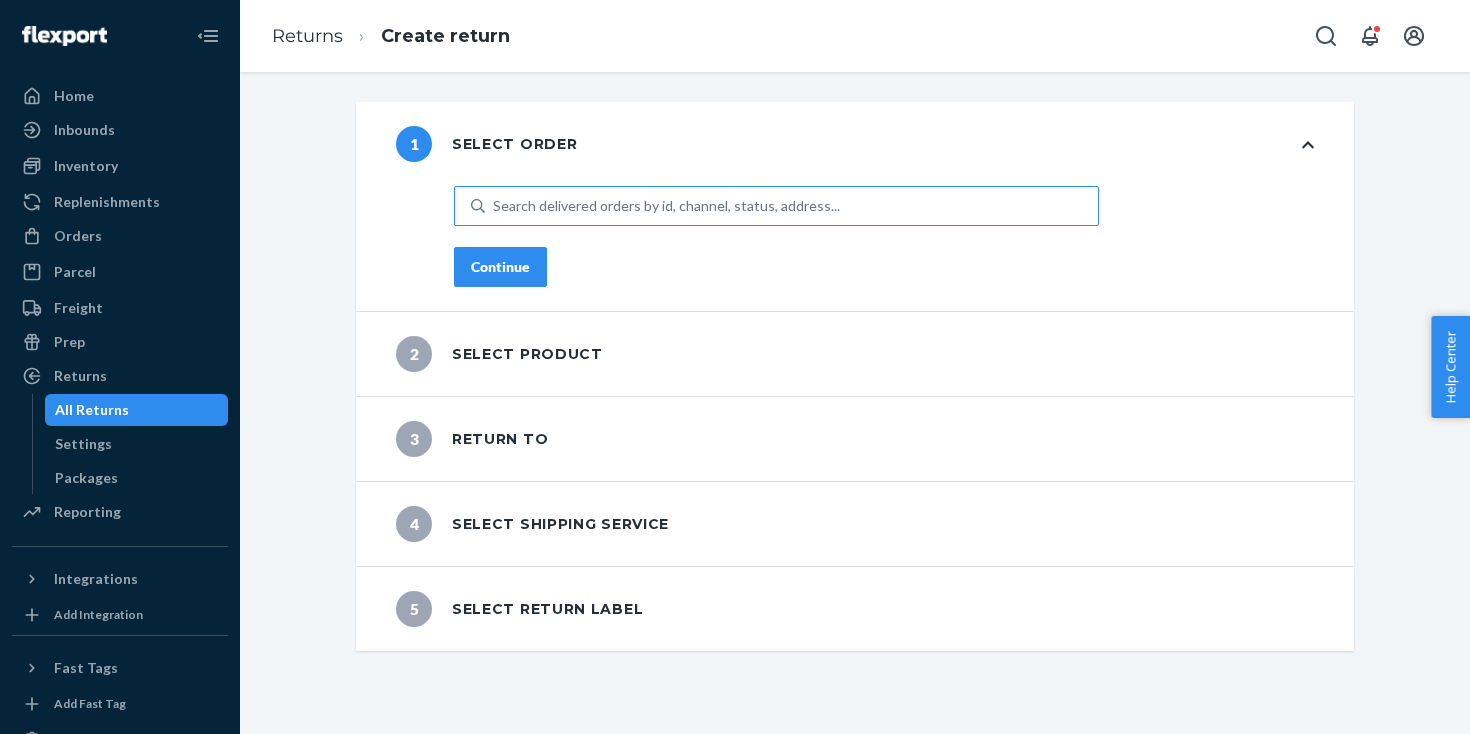 click on "Search delivered orders by id, channel, status, address..." at bounding box center (666, 206) 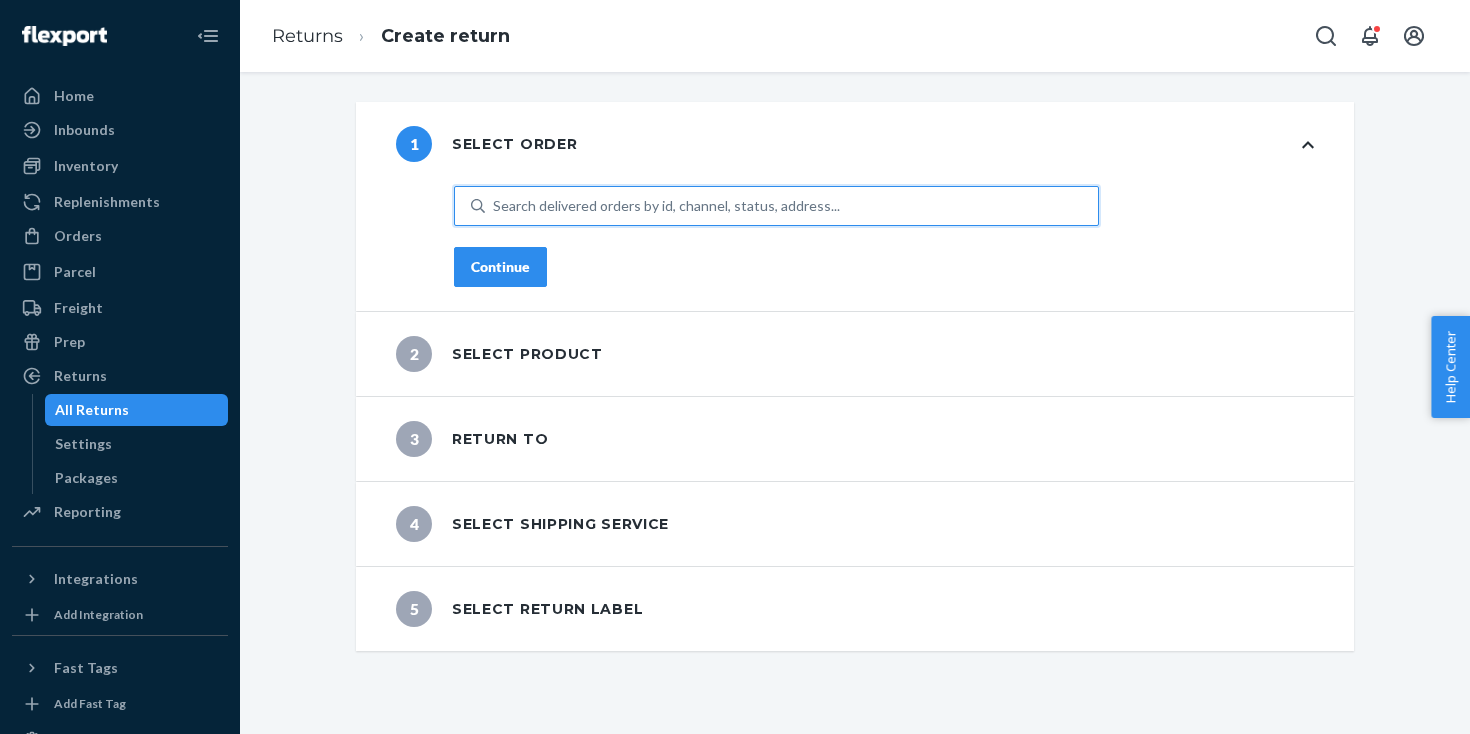 paste on "Hi [FIRST], Thank you for reaching out, and I’m sorry for the inconvenience this has caused. Upon checking, your order is still within the warranty period. I’ll go ahead and create a return label for your comforter. Once we receive the item, we’ll process the replacement right away." 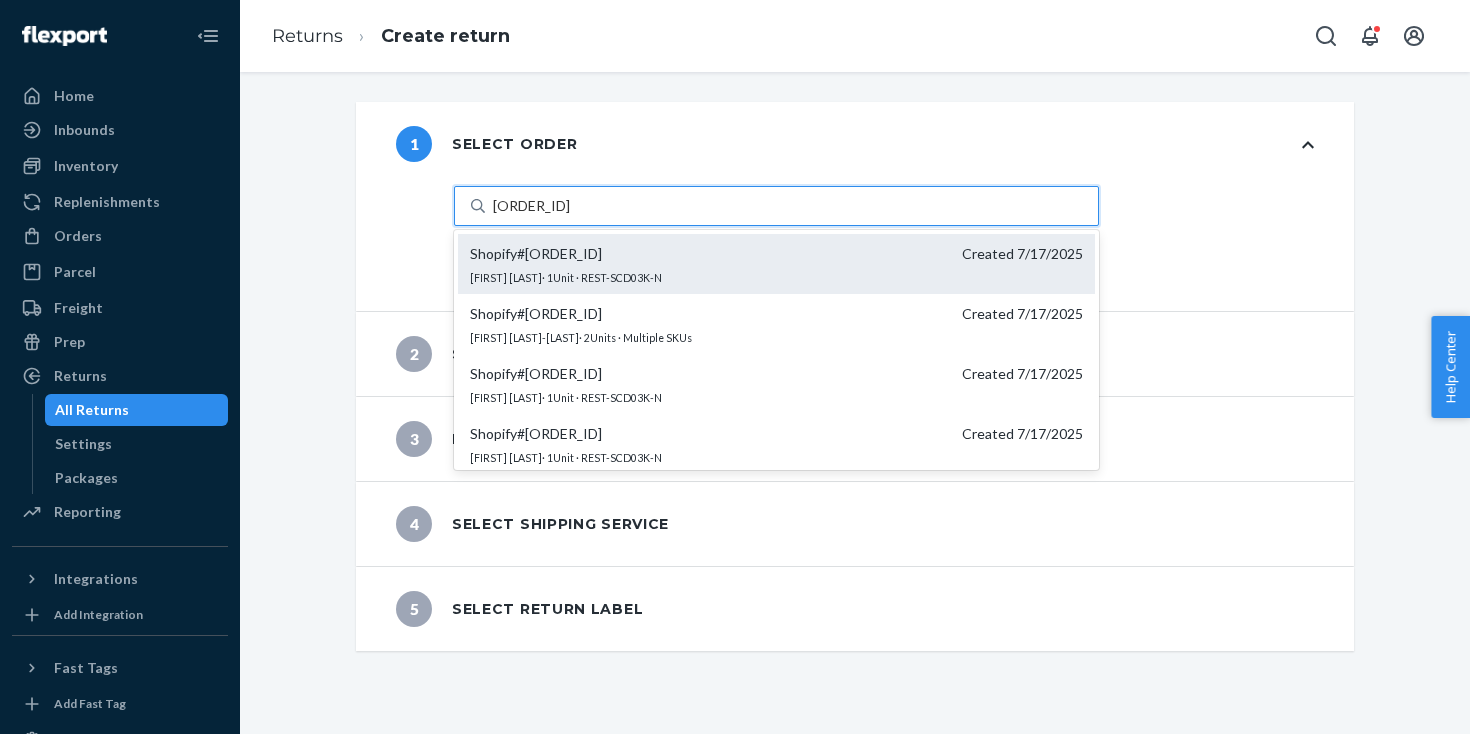 click on "Shopify  # [ORDER_ID]" at bounding box center [536, 254] 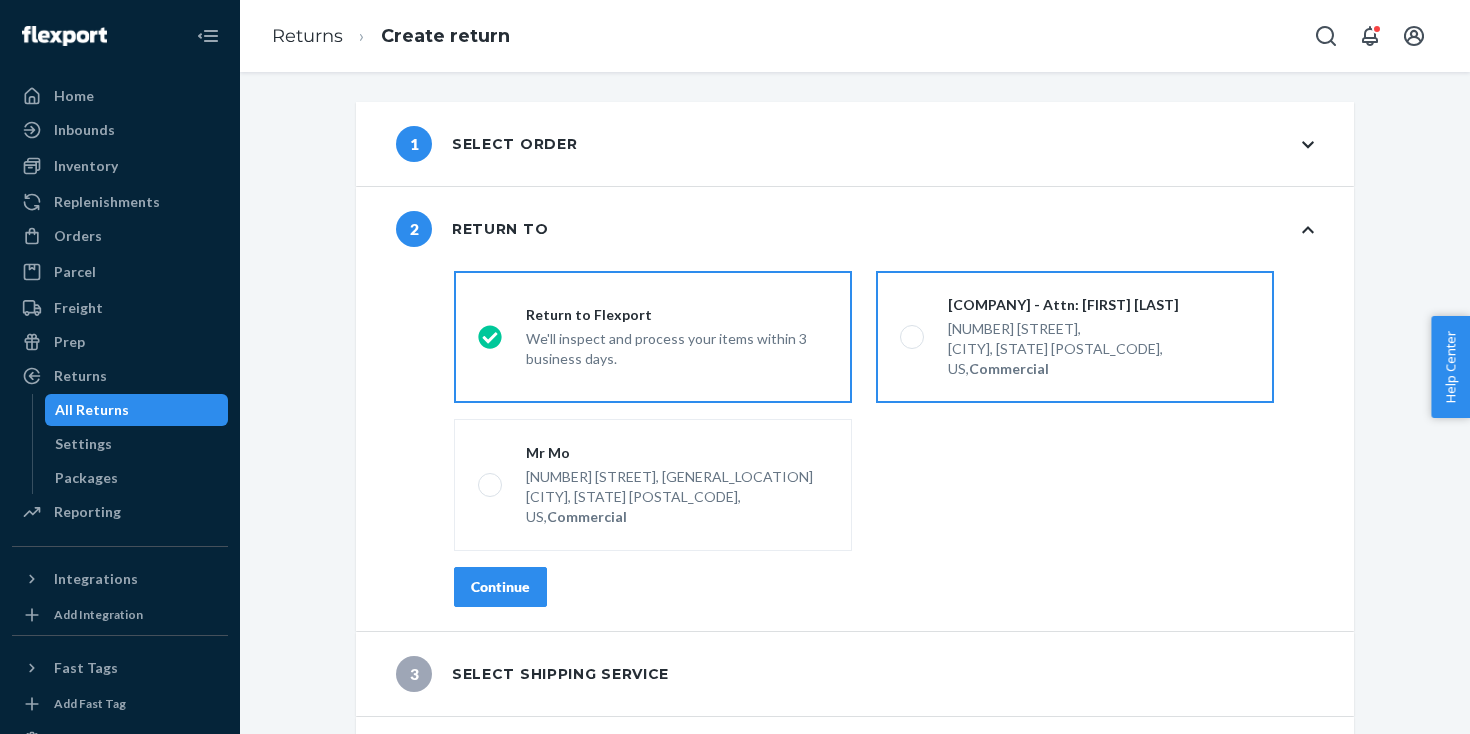 click on "[COMPANY] - Attn: [FIRST] [LAST] [NUMBER] [STREET],  [CITY], [STATE] [POSTAL_CODE], US,  Commercial" at bounding box center (1075, 337) 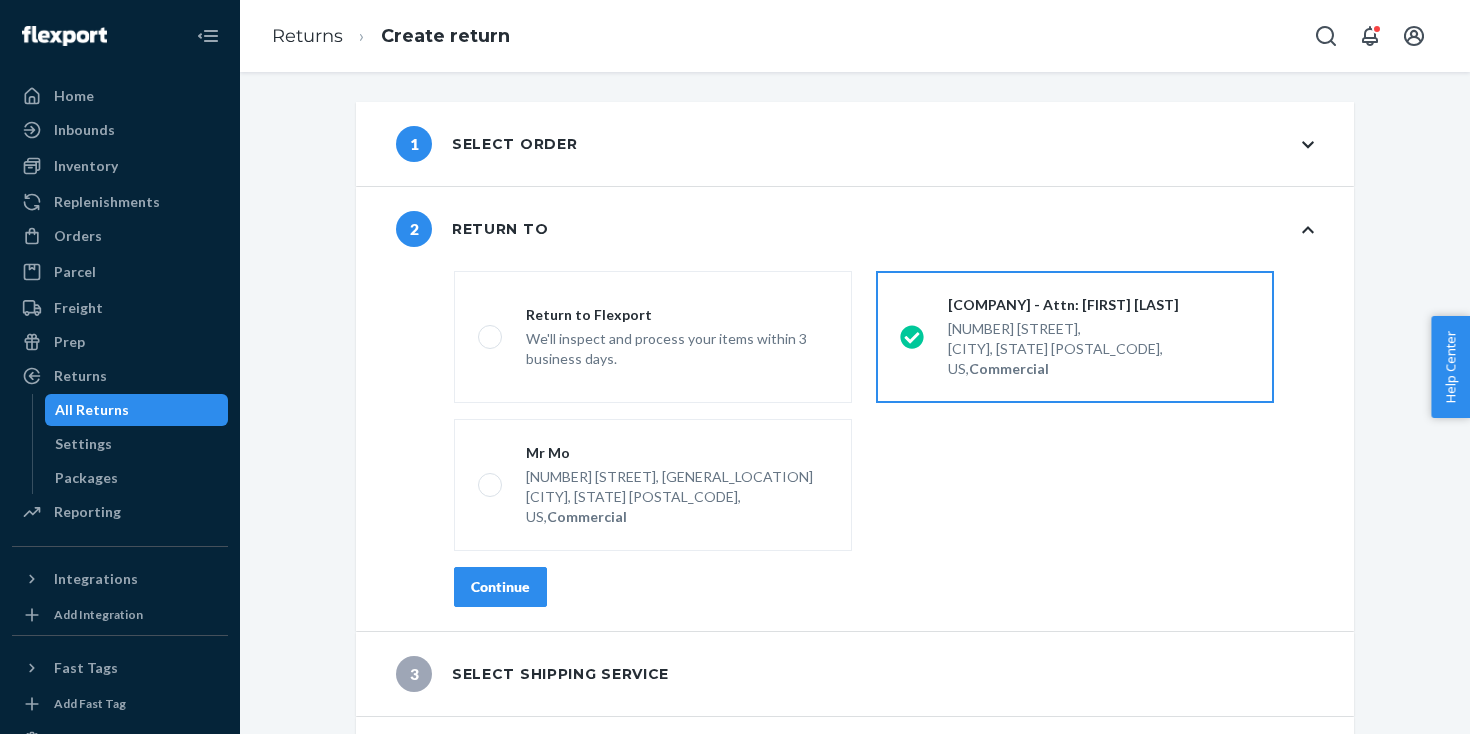 click on "Continue" at bounding box center [500, 587] 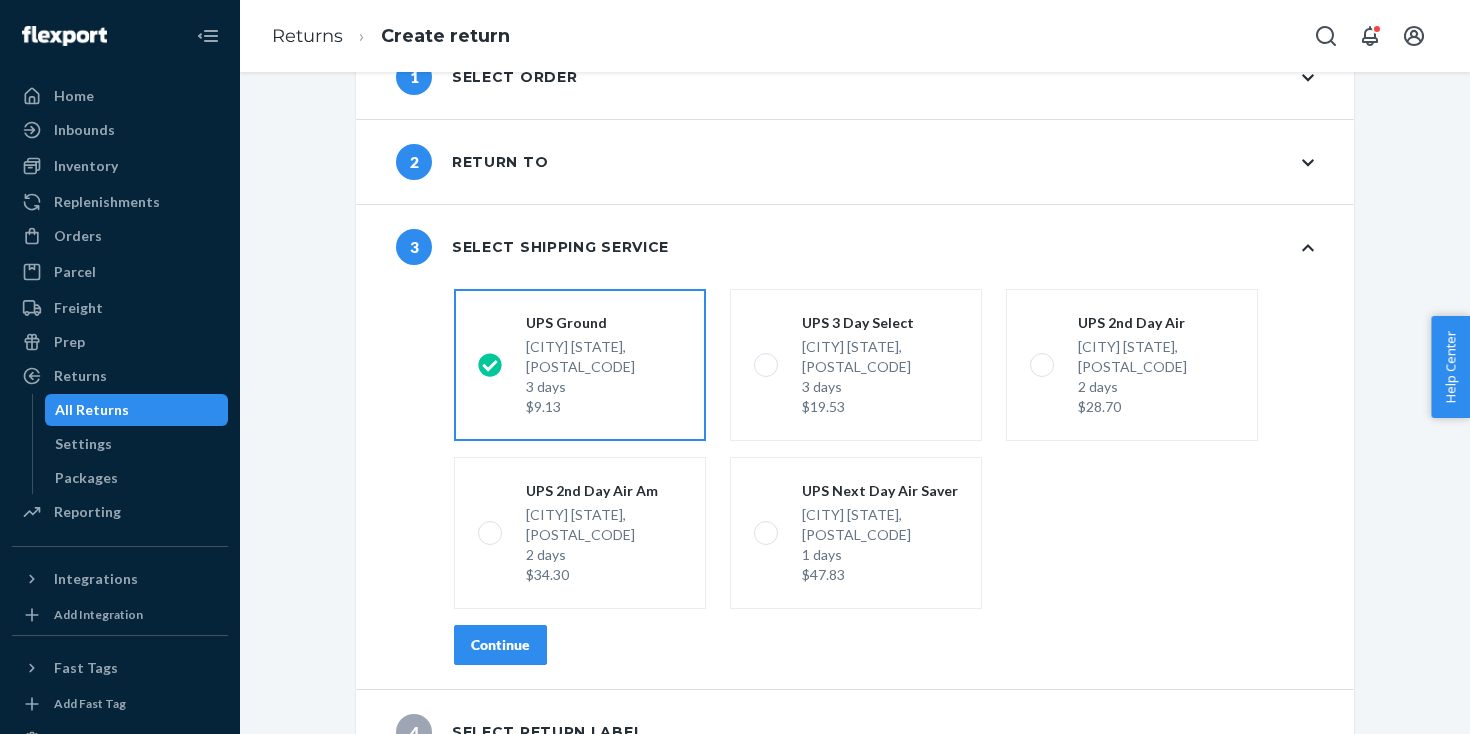 click on "Continue" at bounding box center [500, 645] 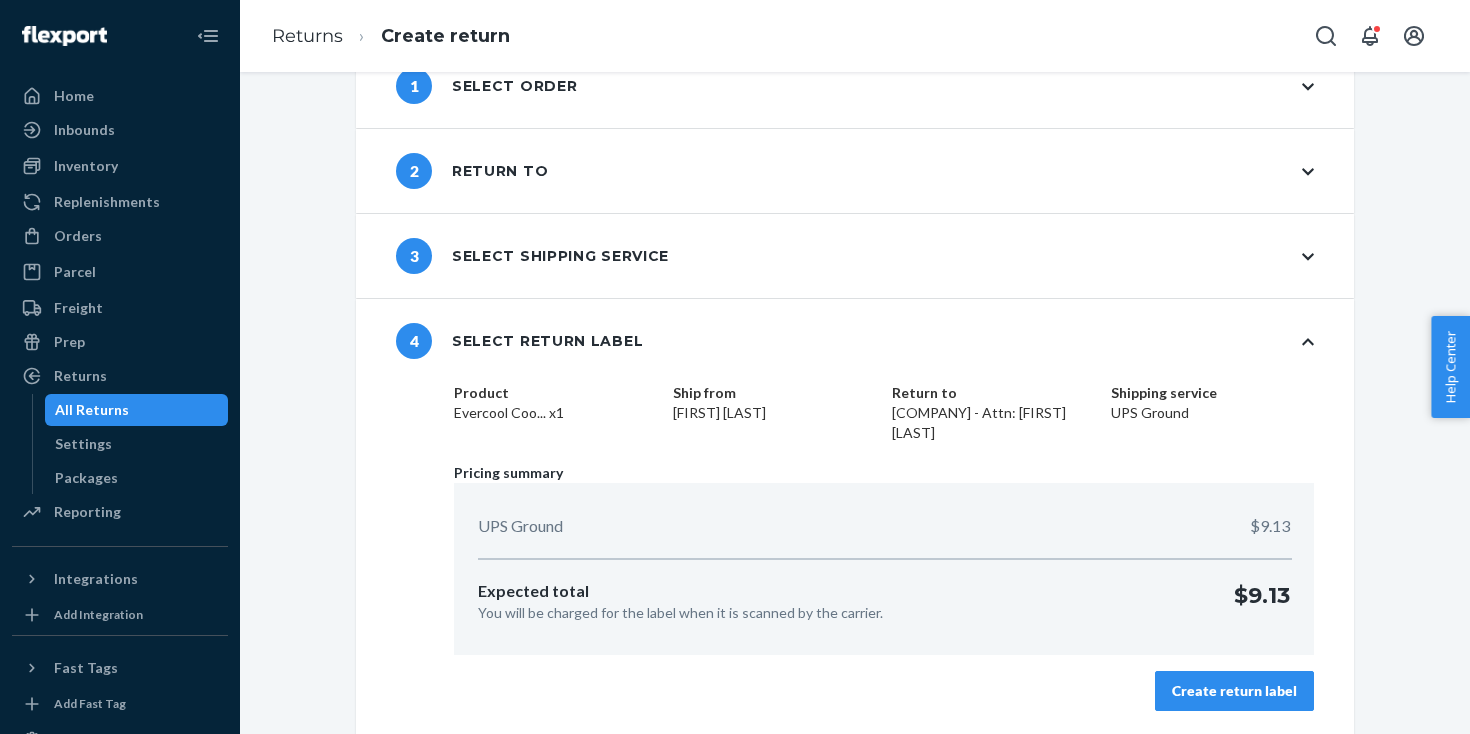 click on "Create return label" at bounding box center (1234, 691) 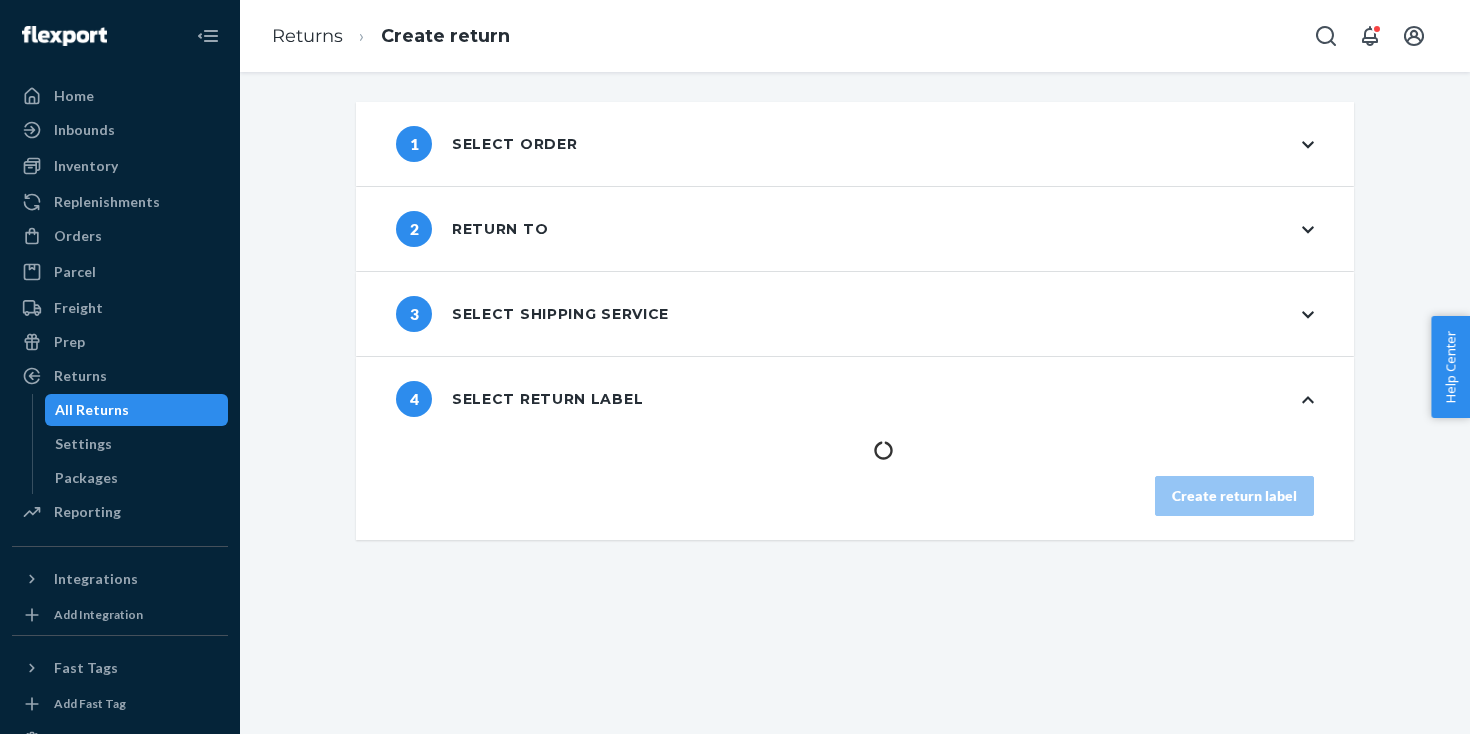 scroll, scrollTop: 0, scrollLeft: 0, axis: both 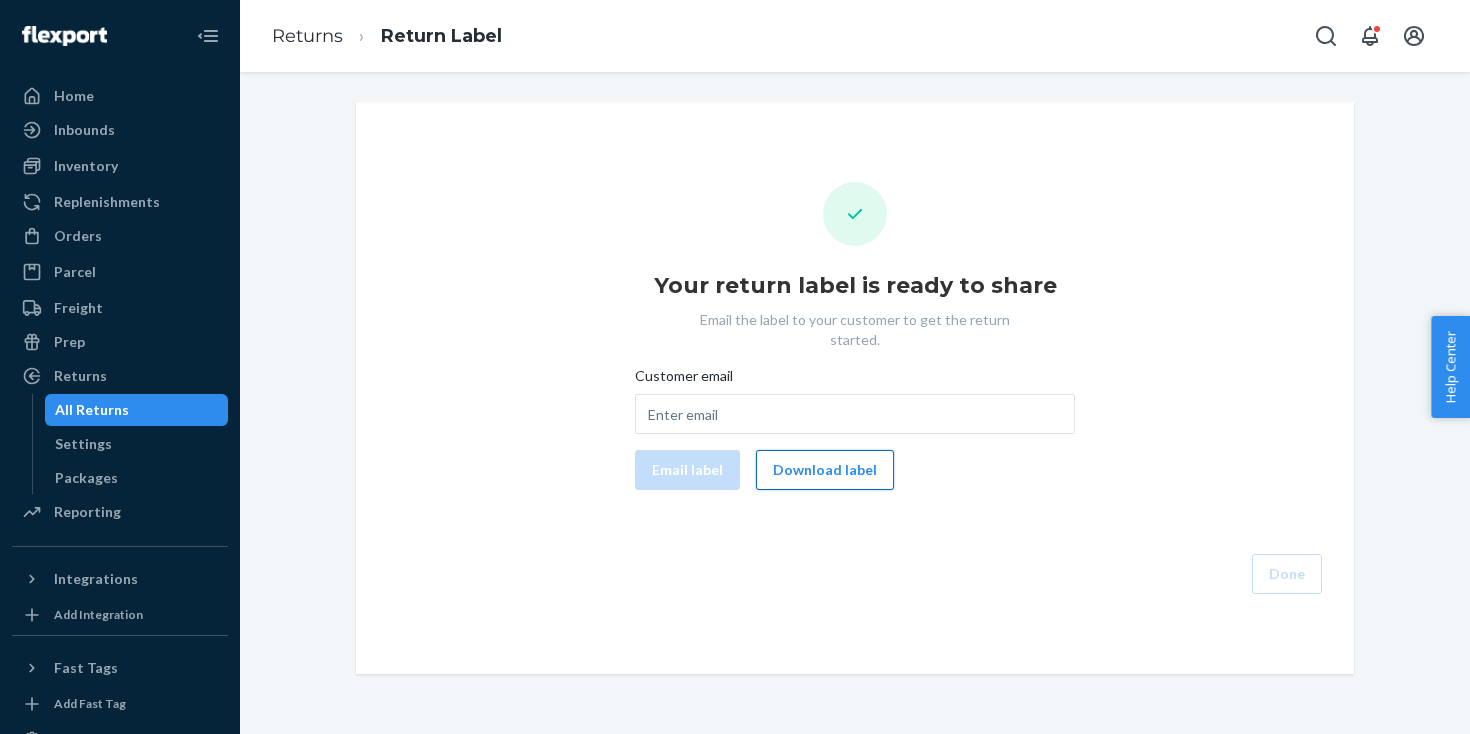 click on "Download label" at bounding box center (825, 470) 